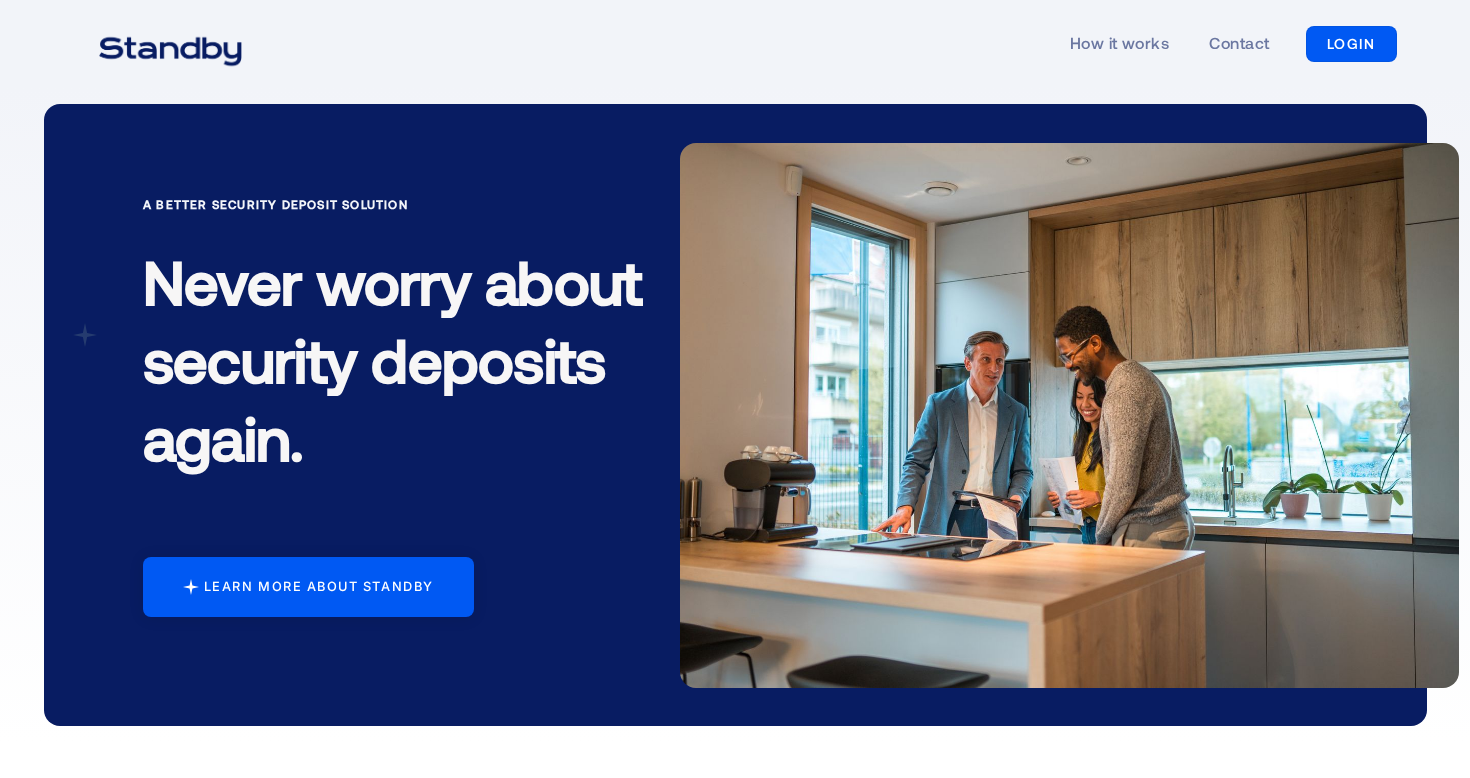 scroll, scrollTop: 0, scrollLeft: 0, axis: both 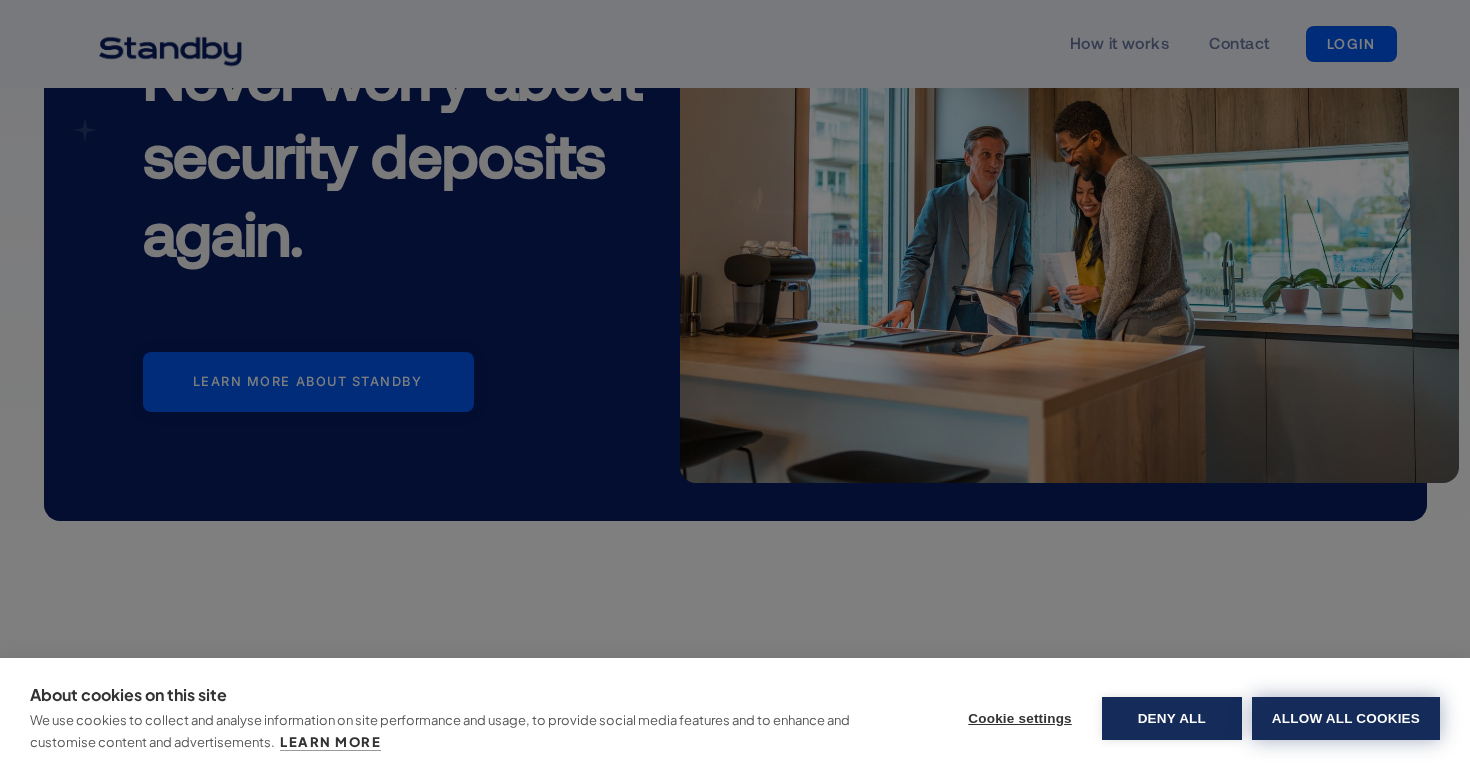 click on "Allow all cookies" at bounding box center (1346, 718) 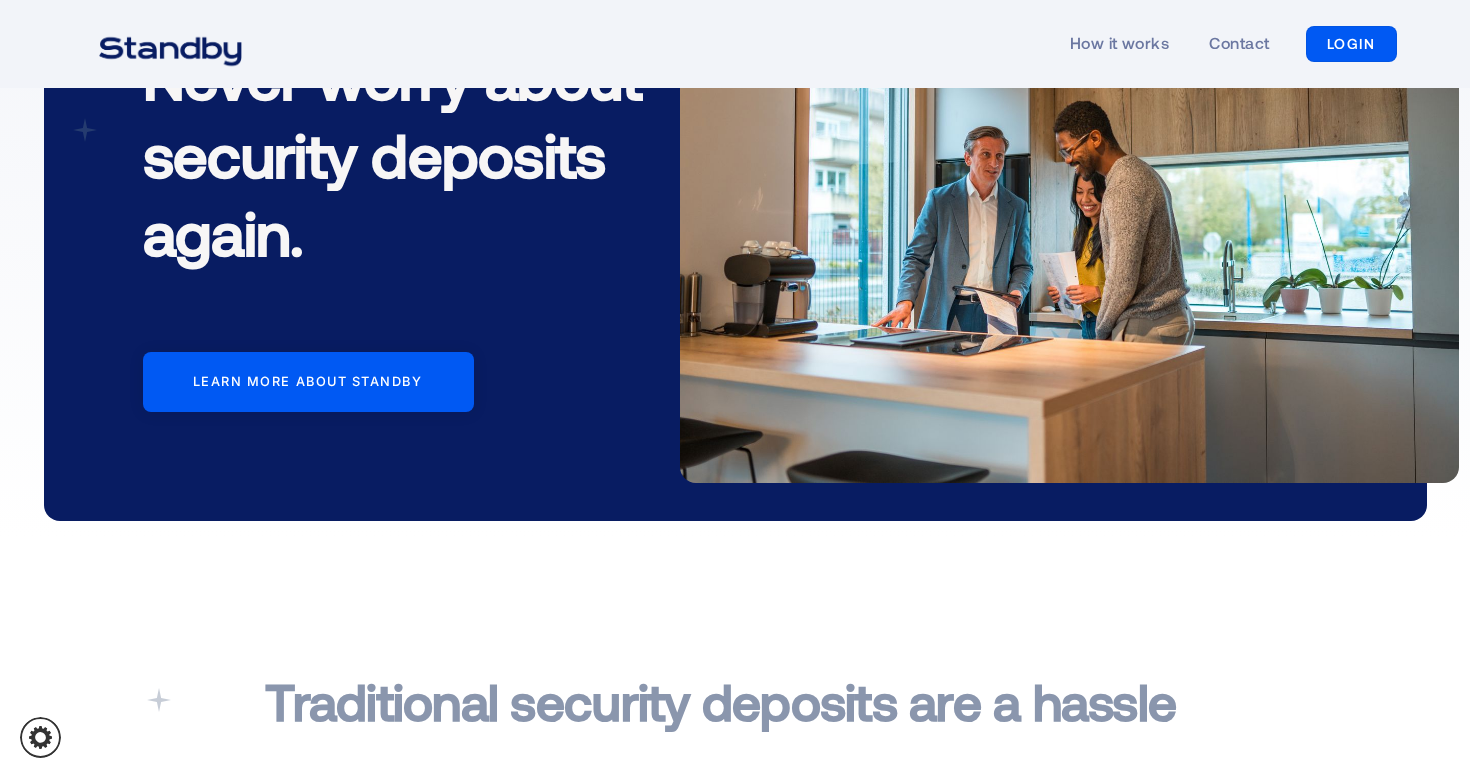 click on "LOGIN" at bounding box center (1351, 44) 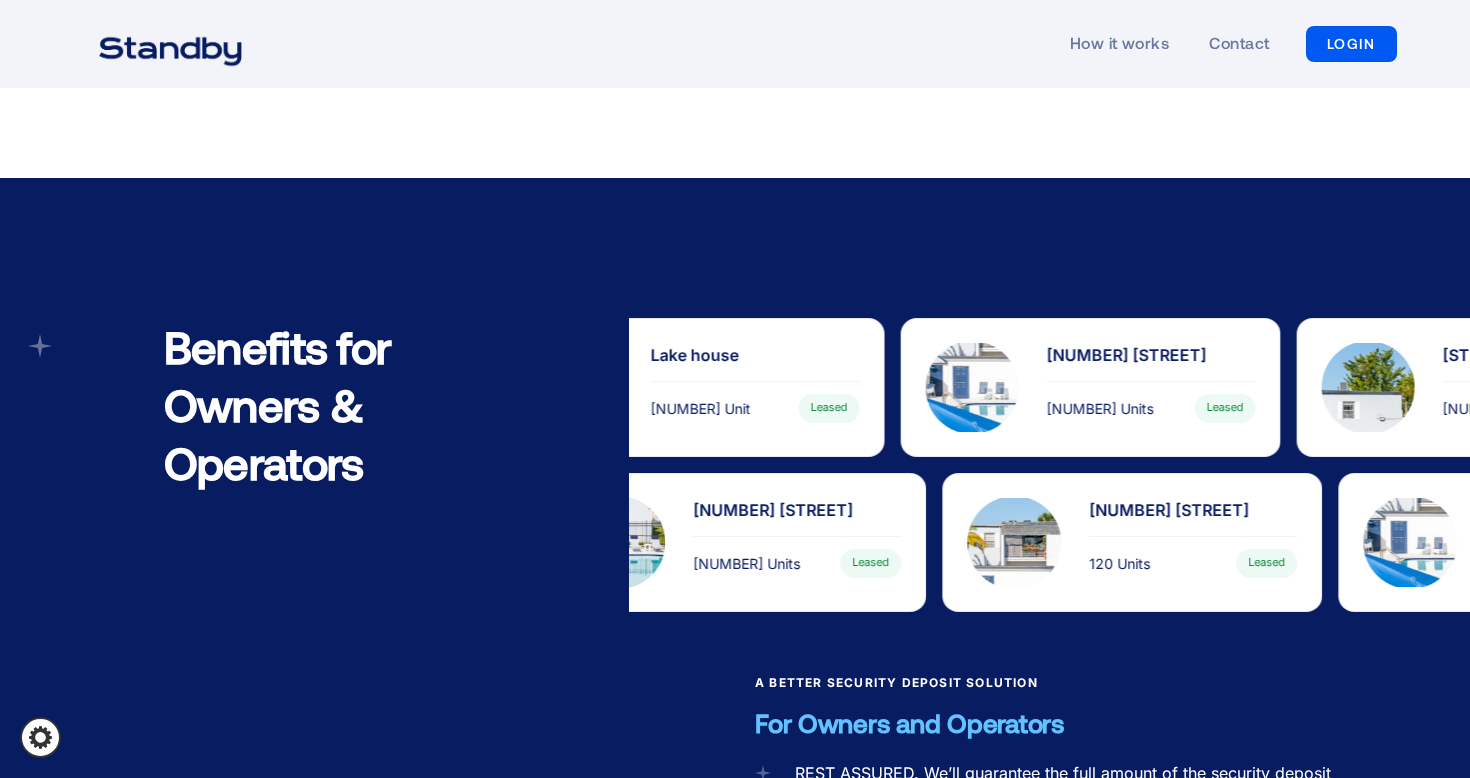 scroll, scrollTop: 616, scrollLeft: 0, axis: vertical 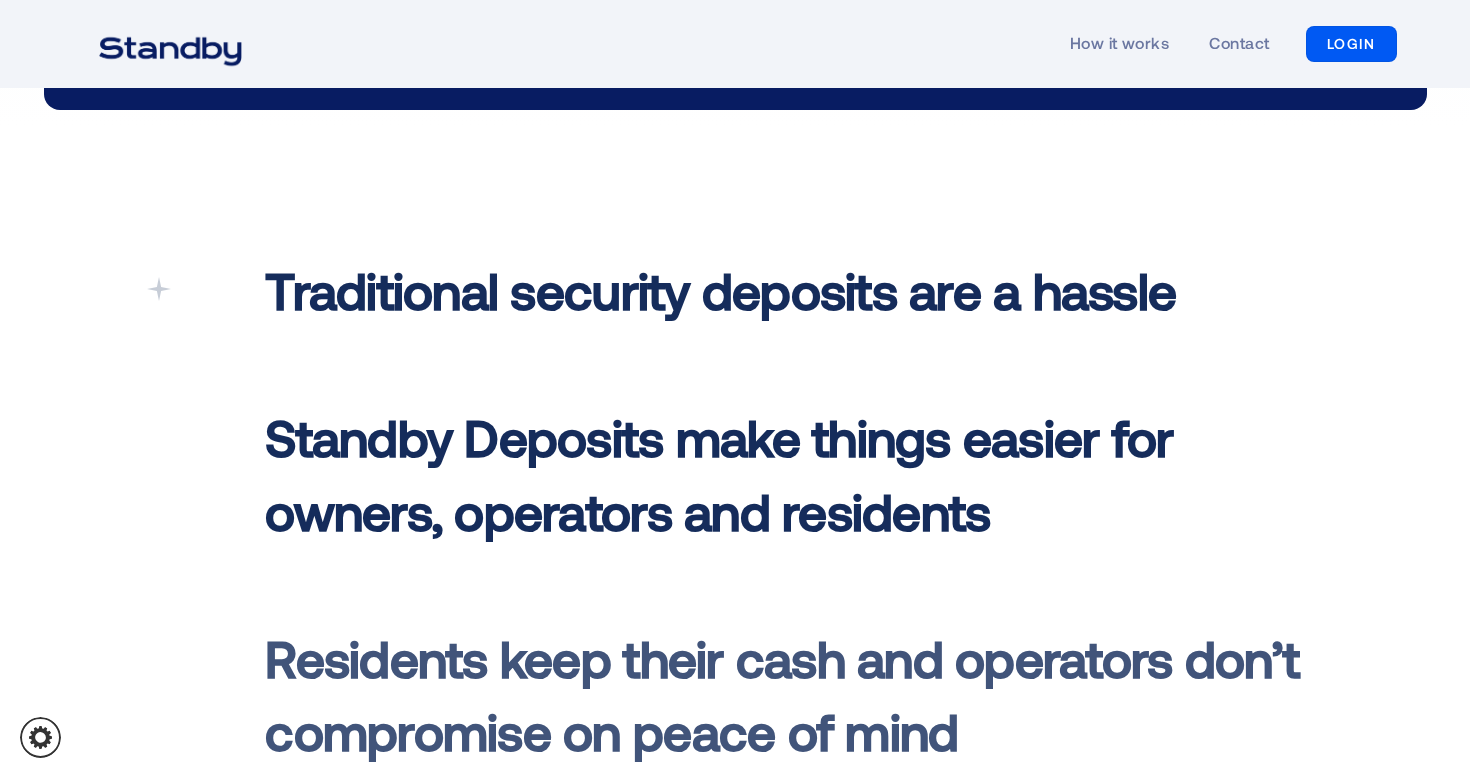 click on "LOGIN" at bounding box center (1351, 44) 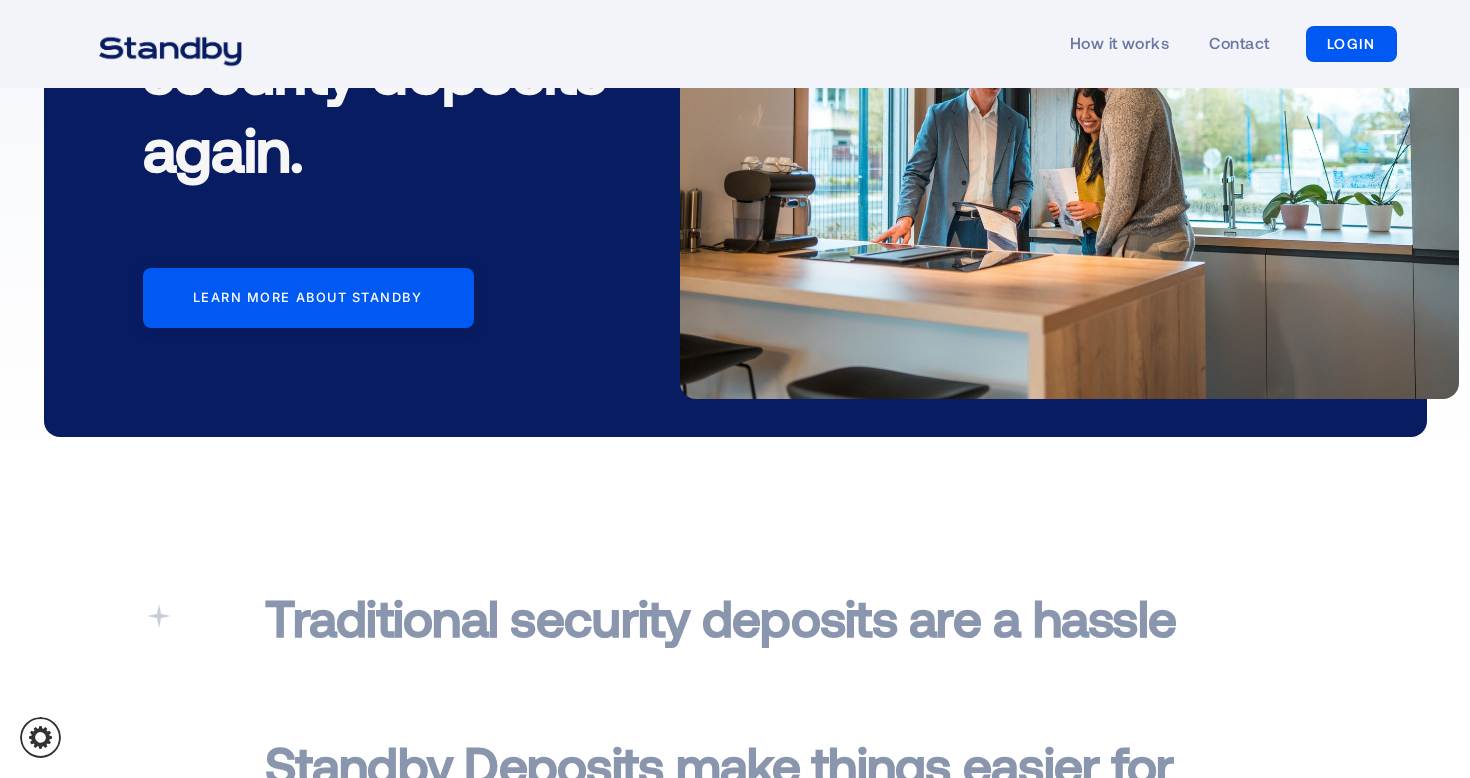 scroll, scrollTop: 0, scrollLeft: 0, axis: both 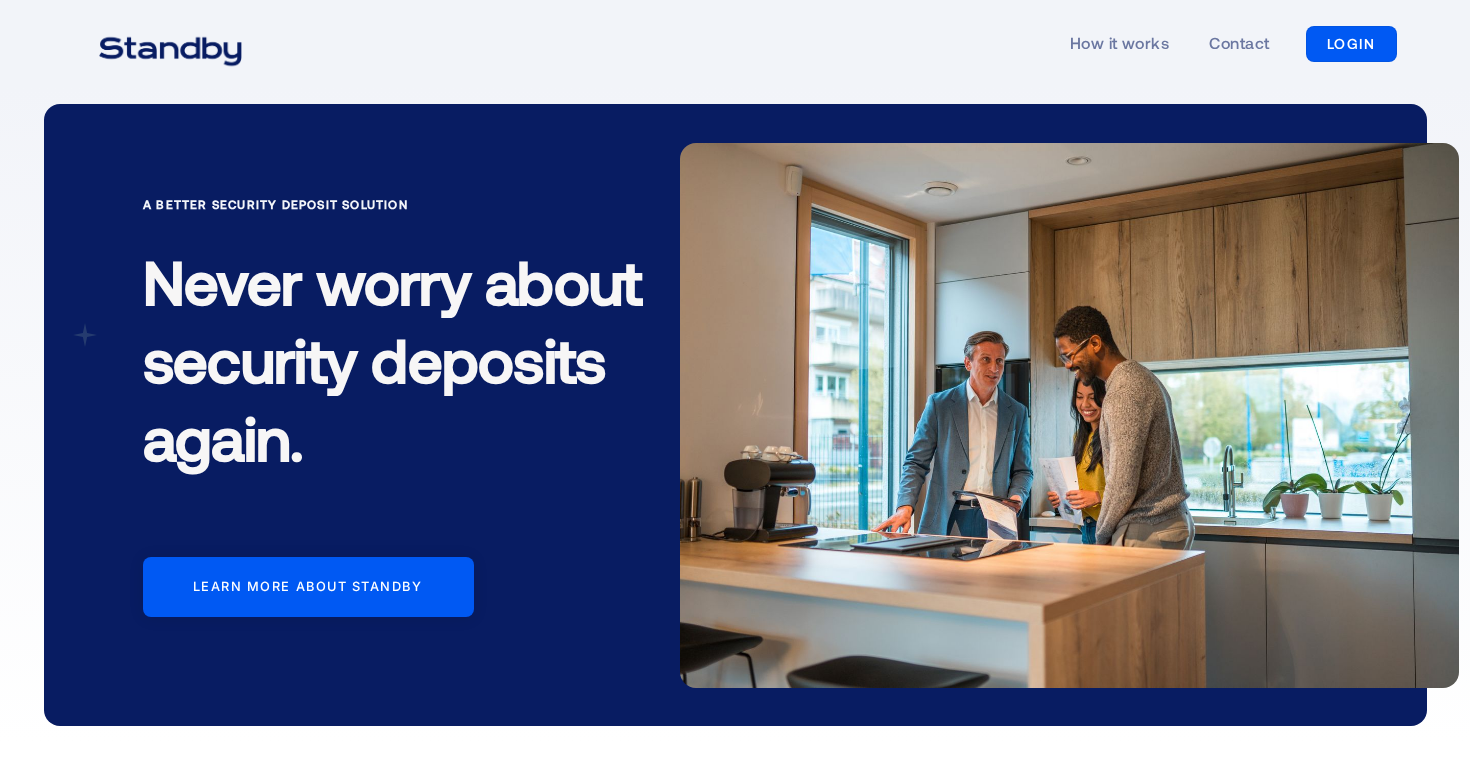click on "LOGIN" at bounding box center (1351, 44) 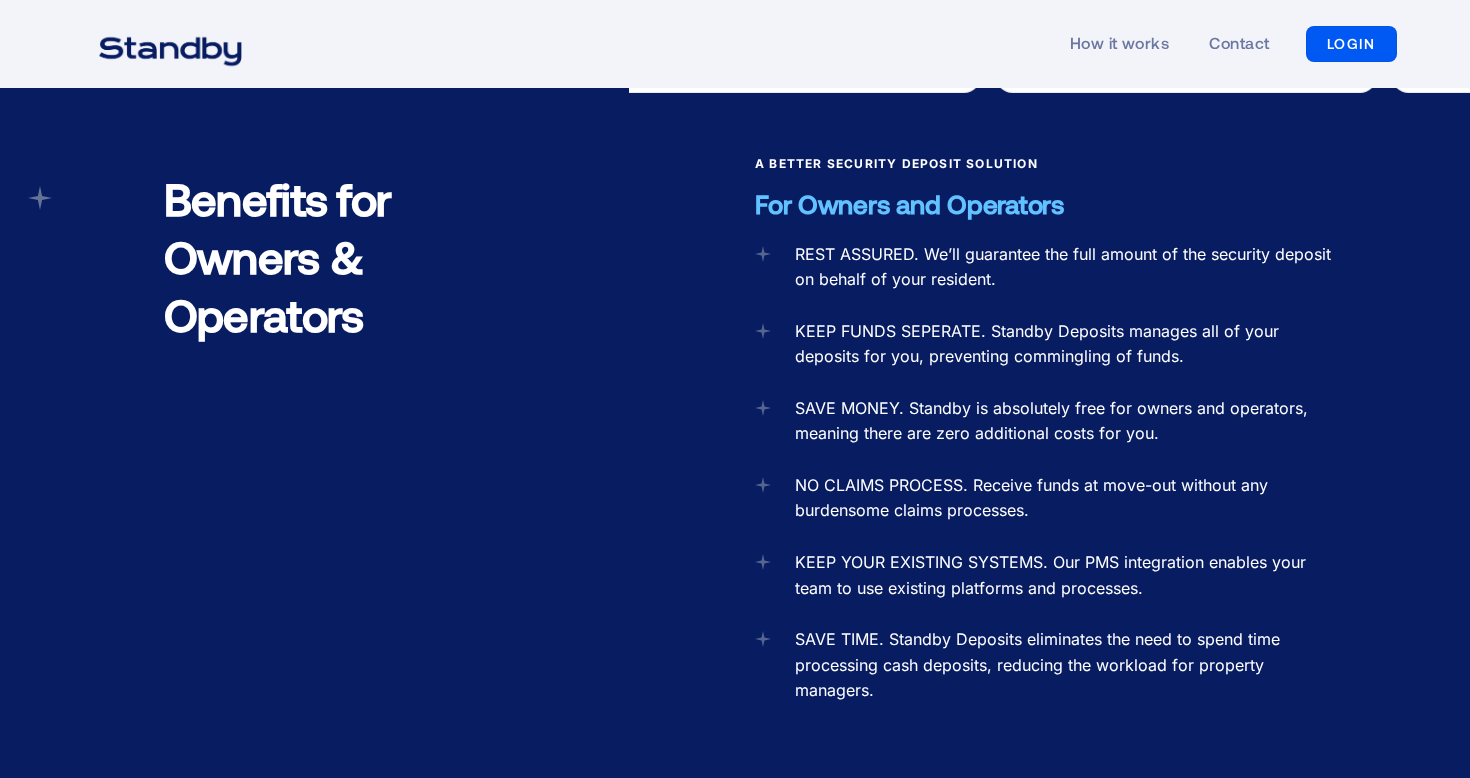 scroll, scrollTop: 1865, scrollLeft: 0, axis: vertical 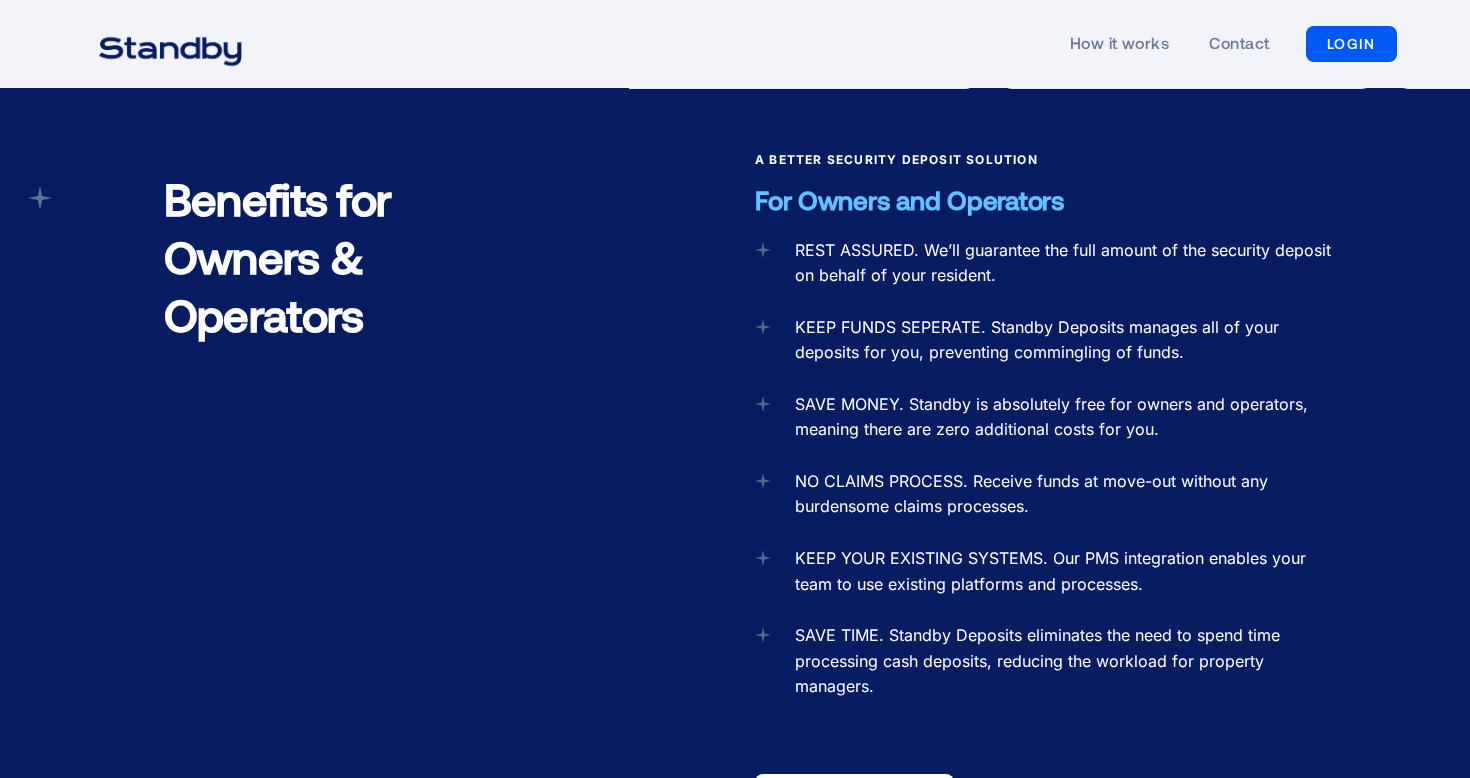click on "LOGIN" at bounding box center (1351, 44) 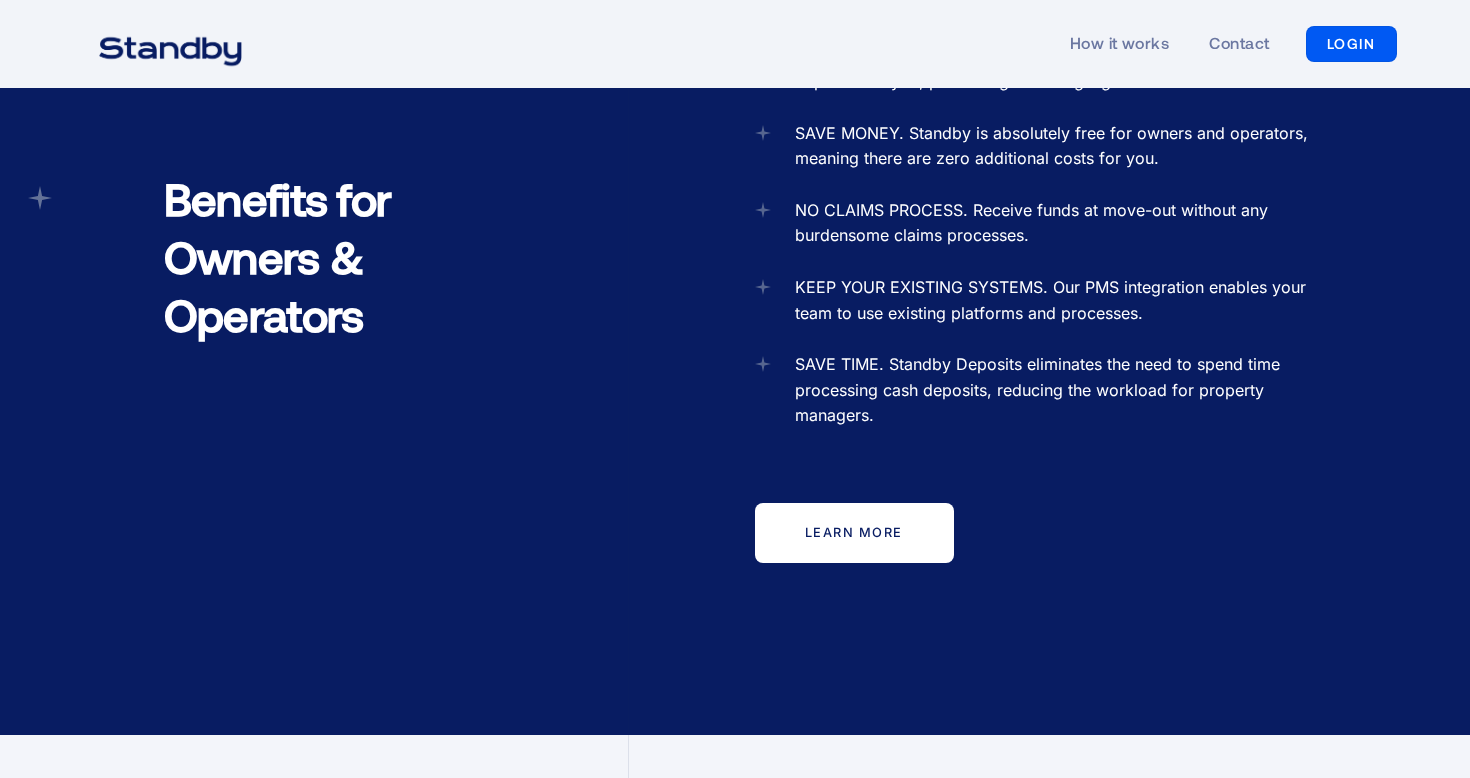 scroll, scrollTop: 2141, scrollLeft: 0, axis: vertical 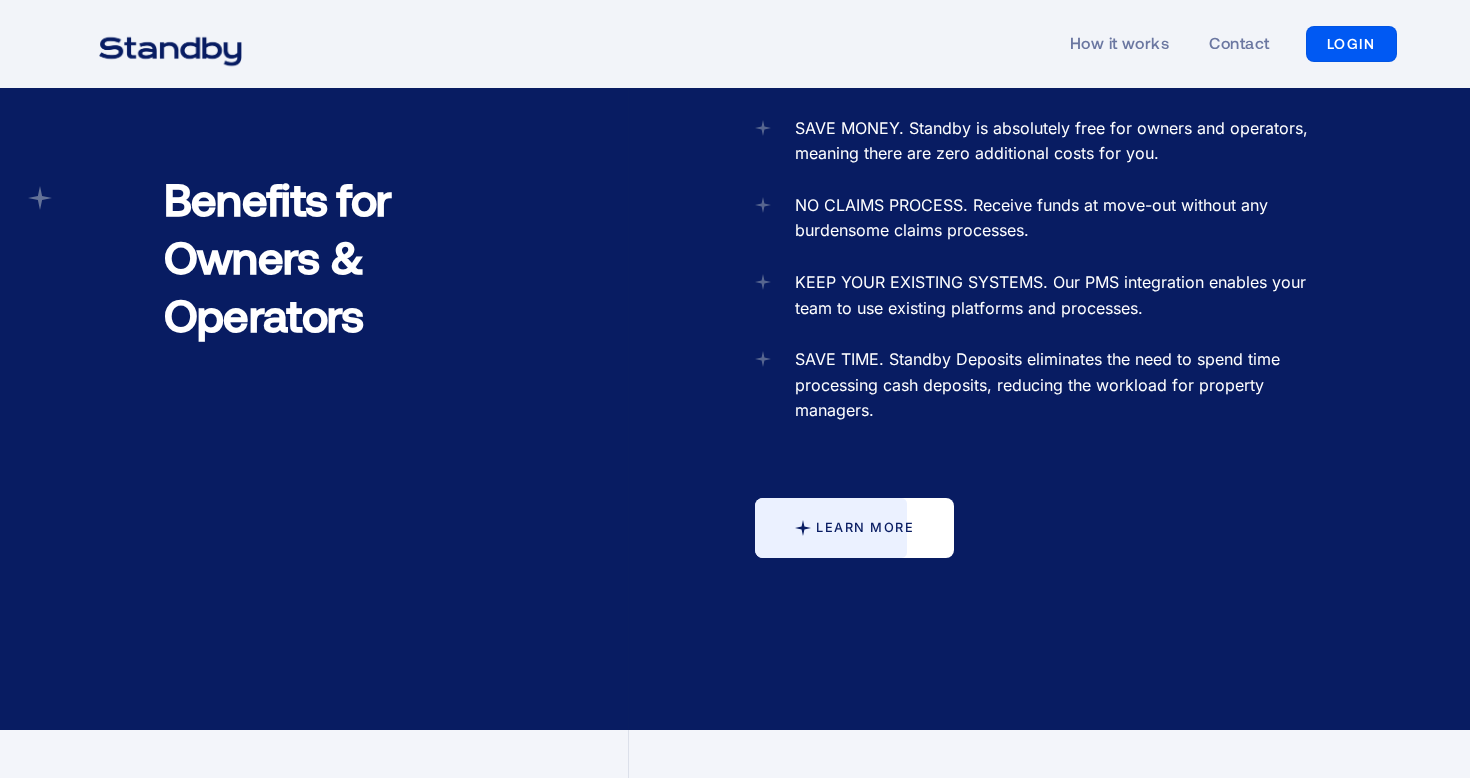 click on "learn more" at bounding box center [865, 528] 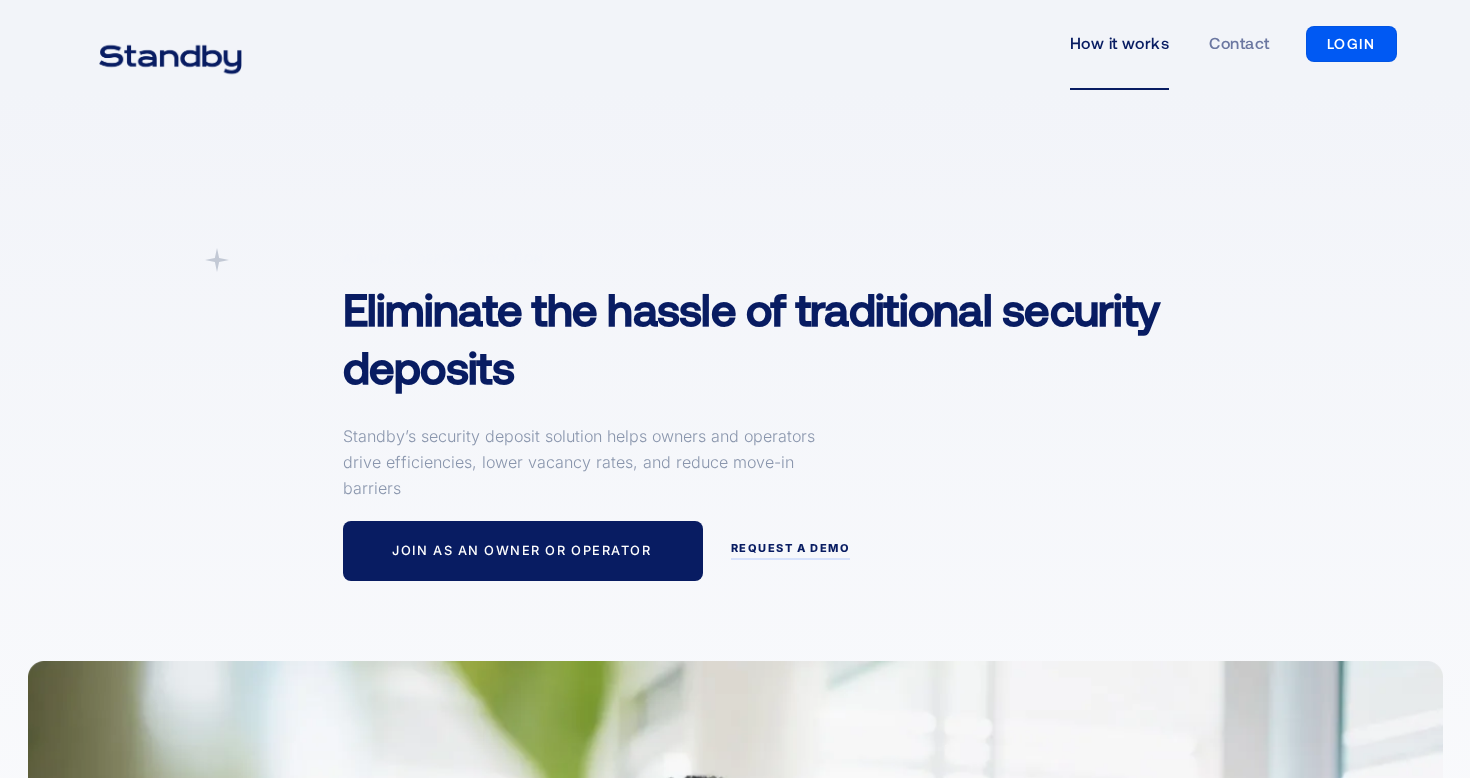 scroll, scrollTop: 6, scrollLeft: 0, axis: vertical 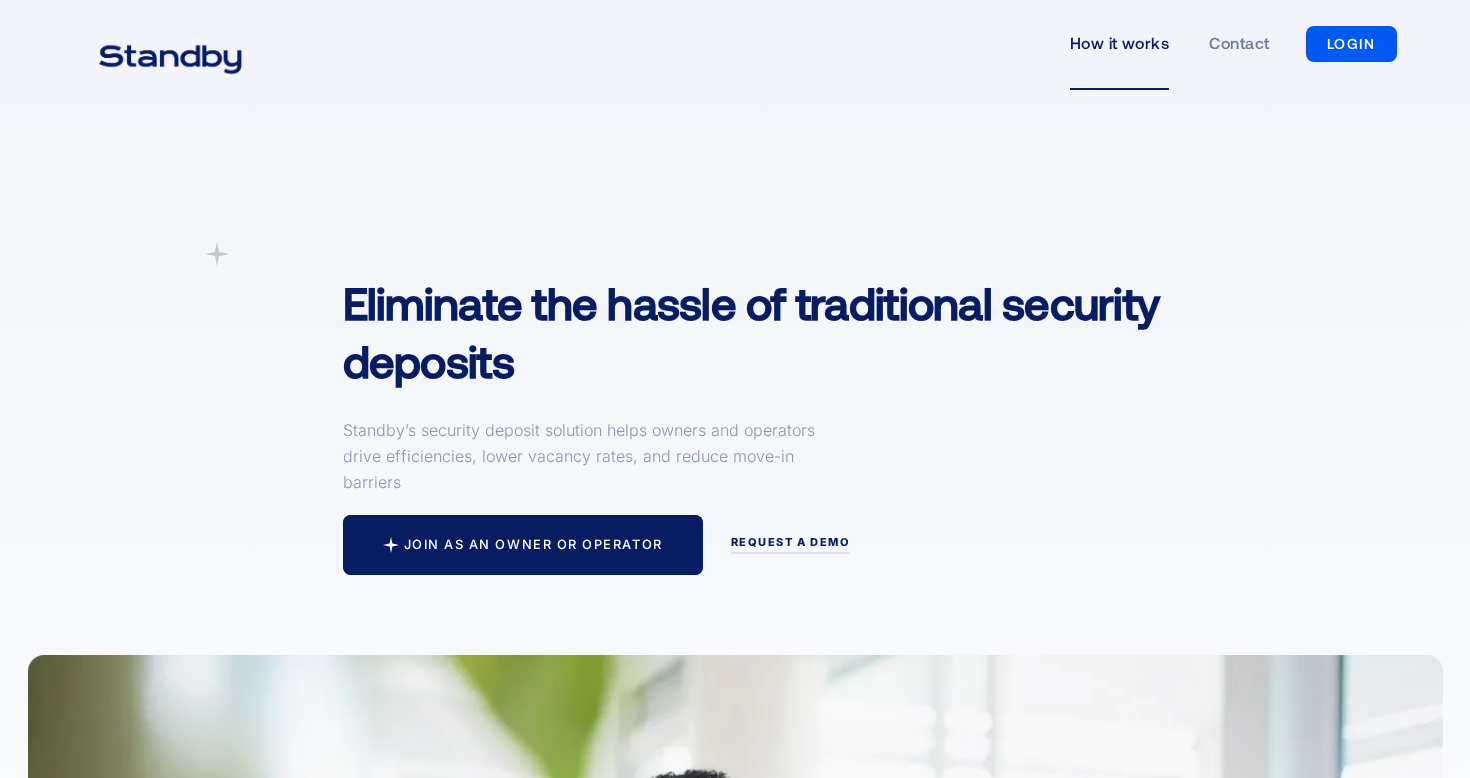 click on "Join as an owner or operator" at bounding box center (533, 545) 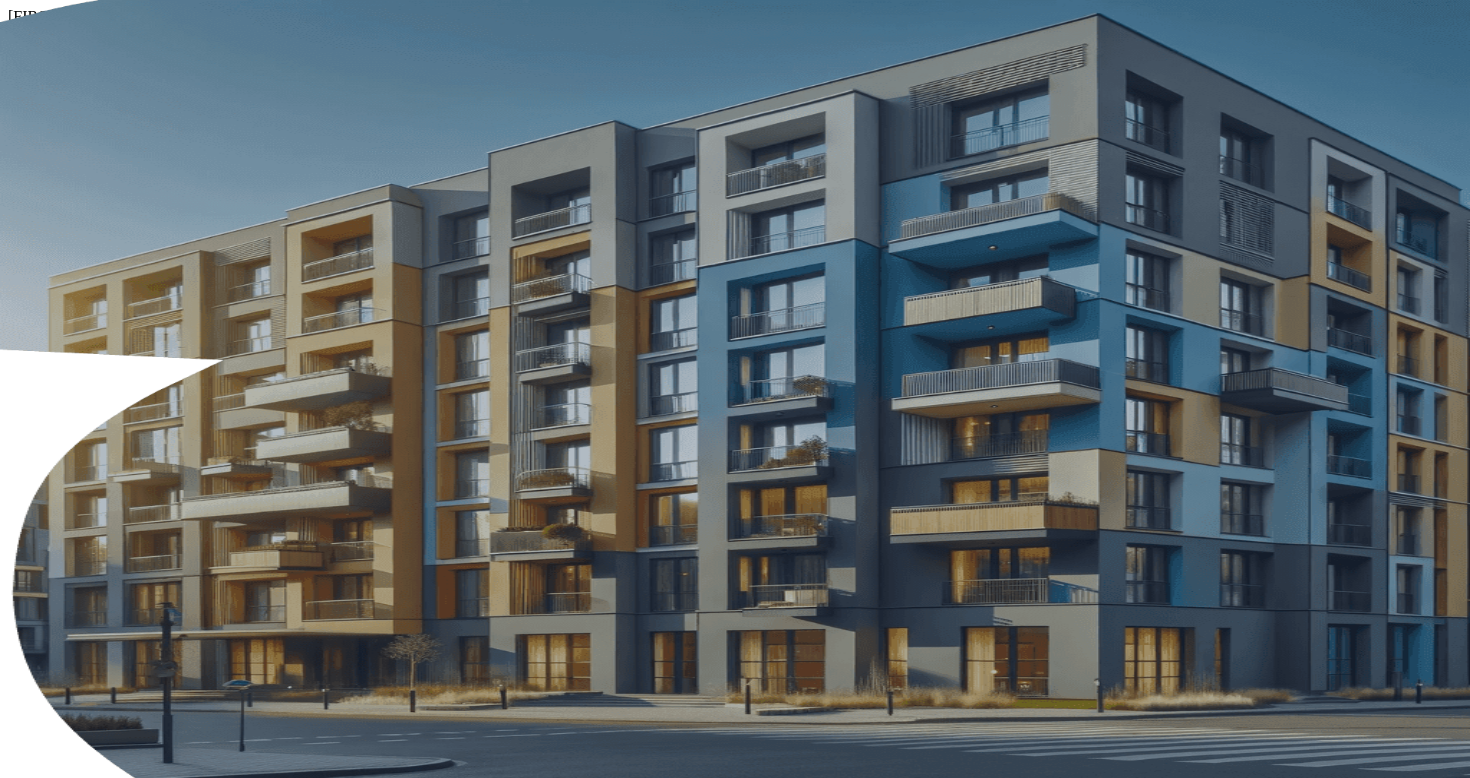 scroll, scrollTop: 0, scrollLeft: 0, axis: both 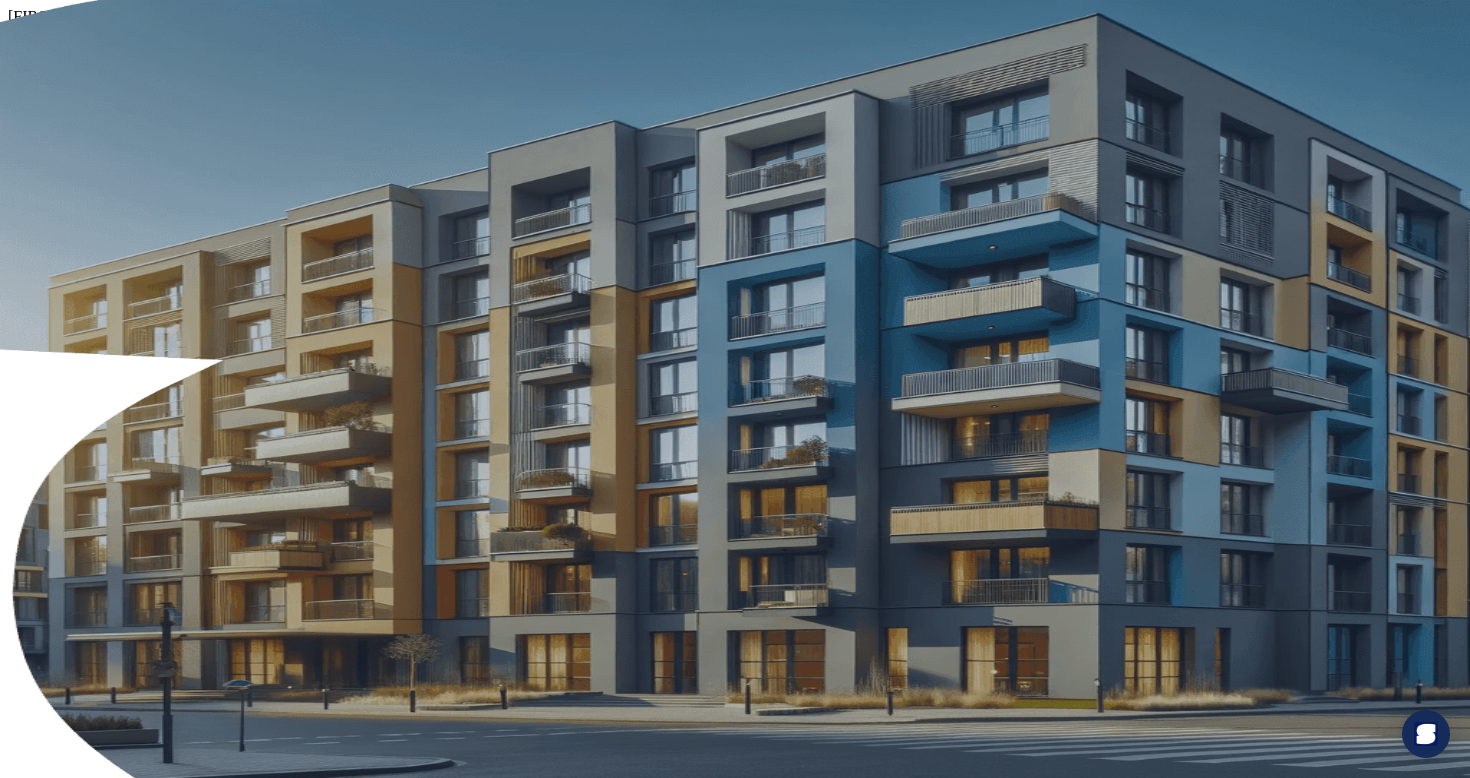 click on "First Name" at bounding box center (79, 37) 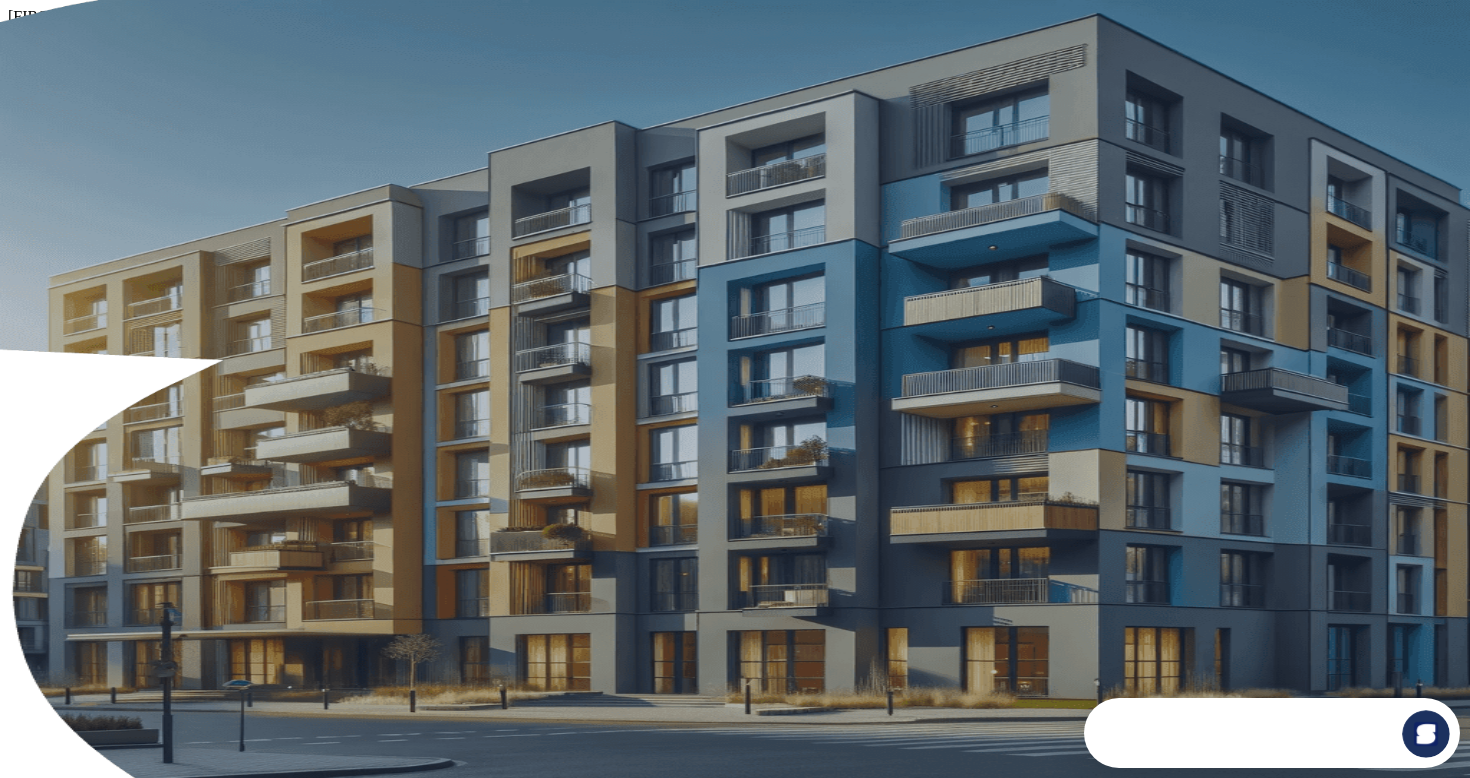scroll, scrollTop: 0, scrollLeft: 0, axis: both 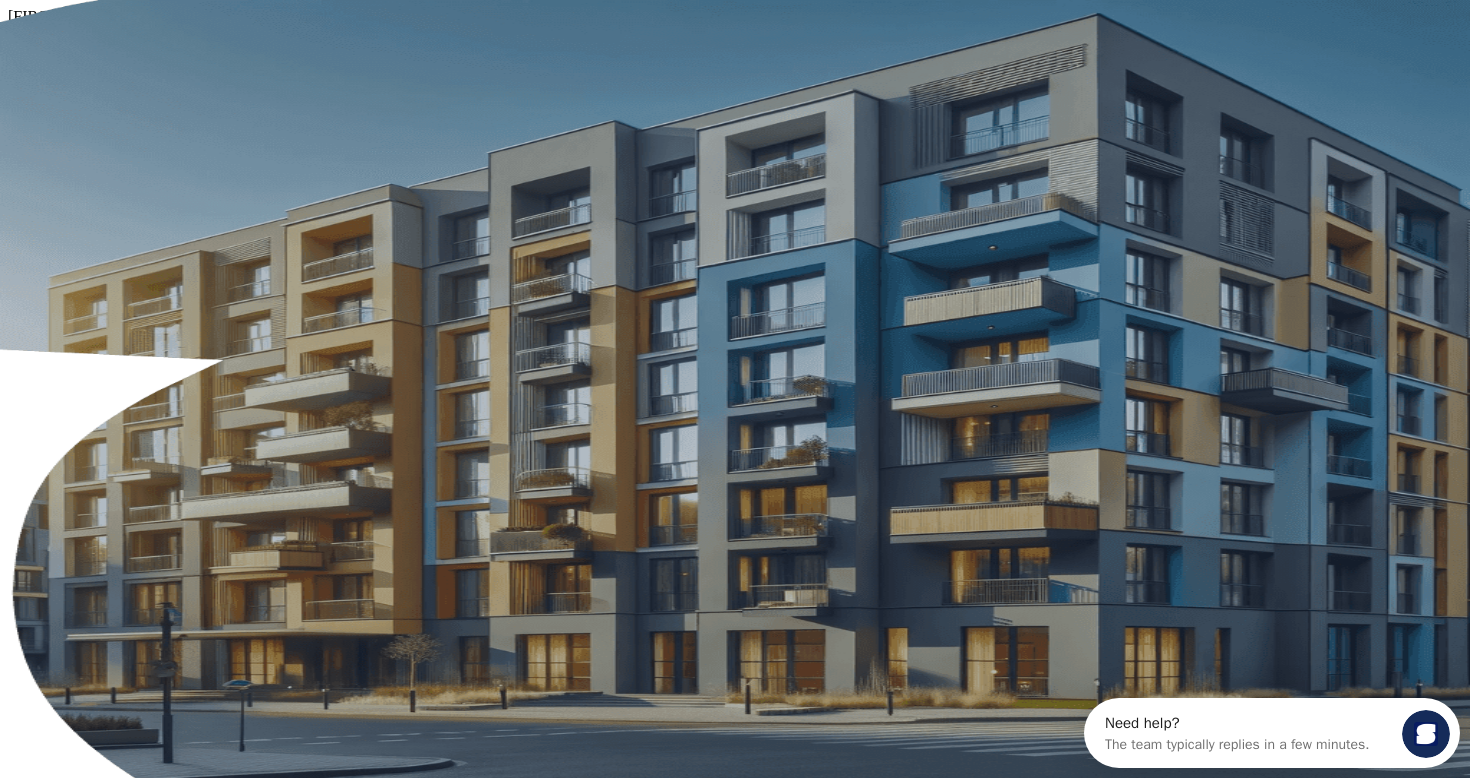 type on "**********" 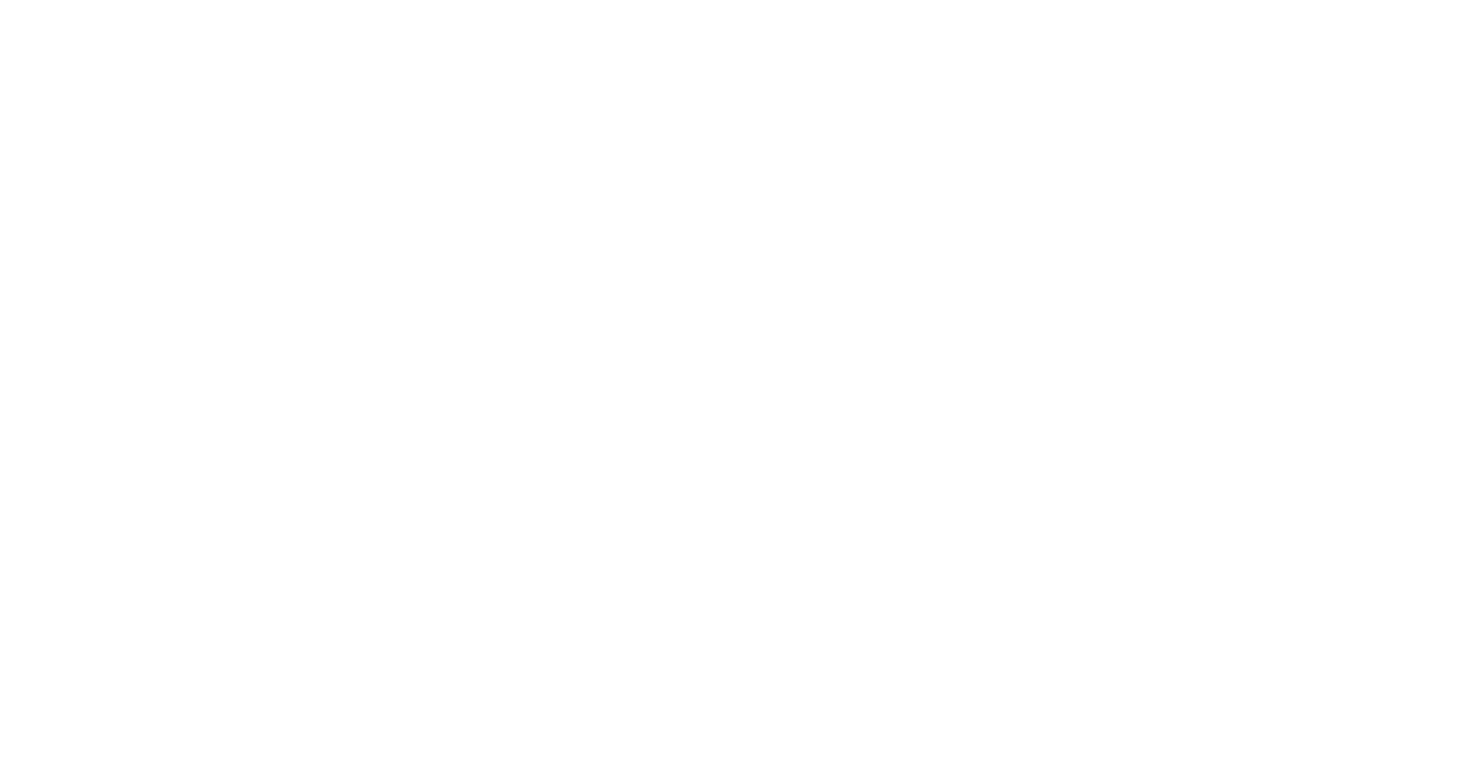 scroll, scrollTop: 0, scrollLeft: 0, axis: both 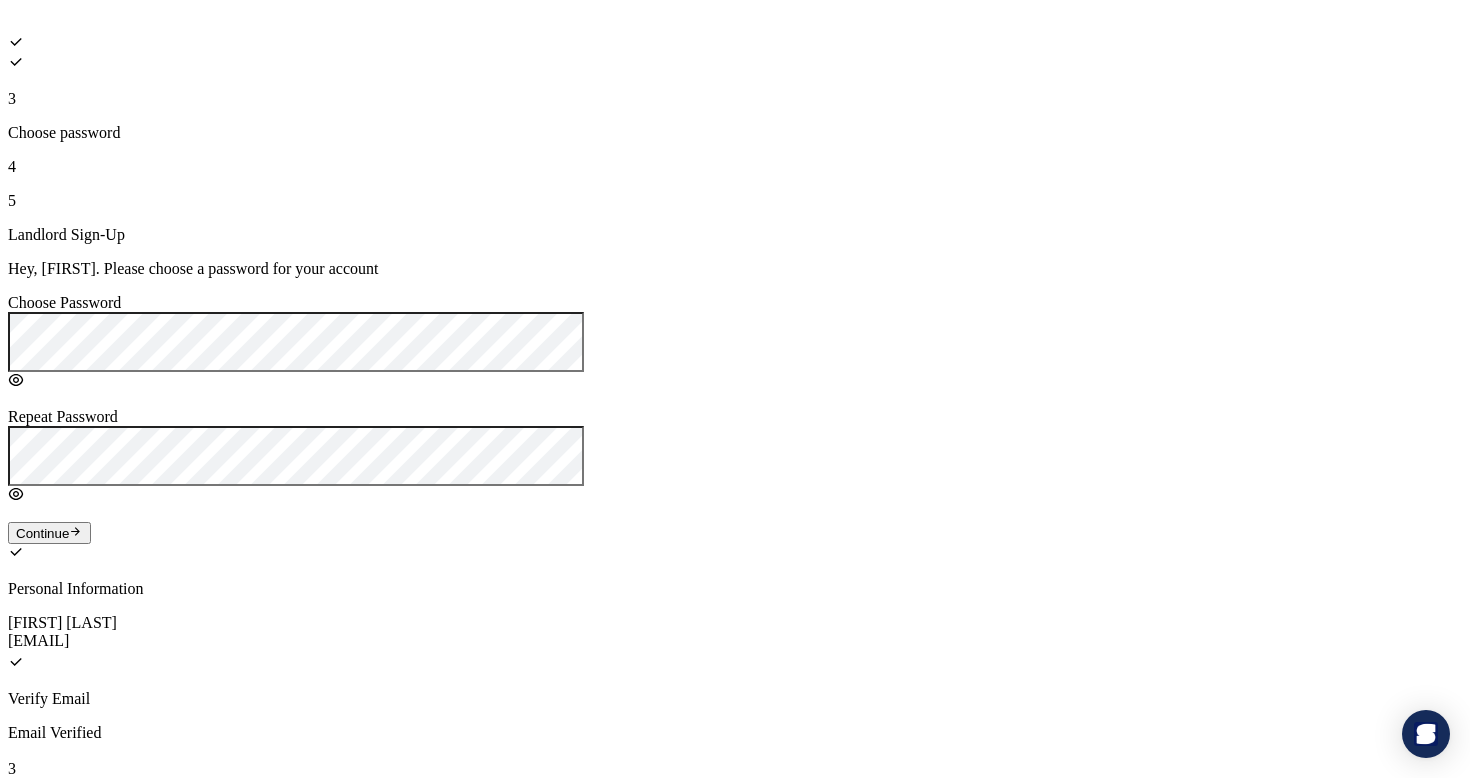 click at bounding box center [75, 531] 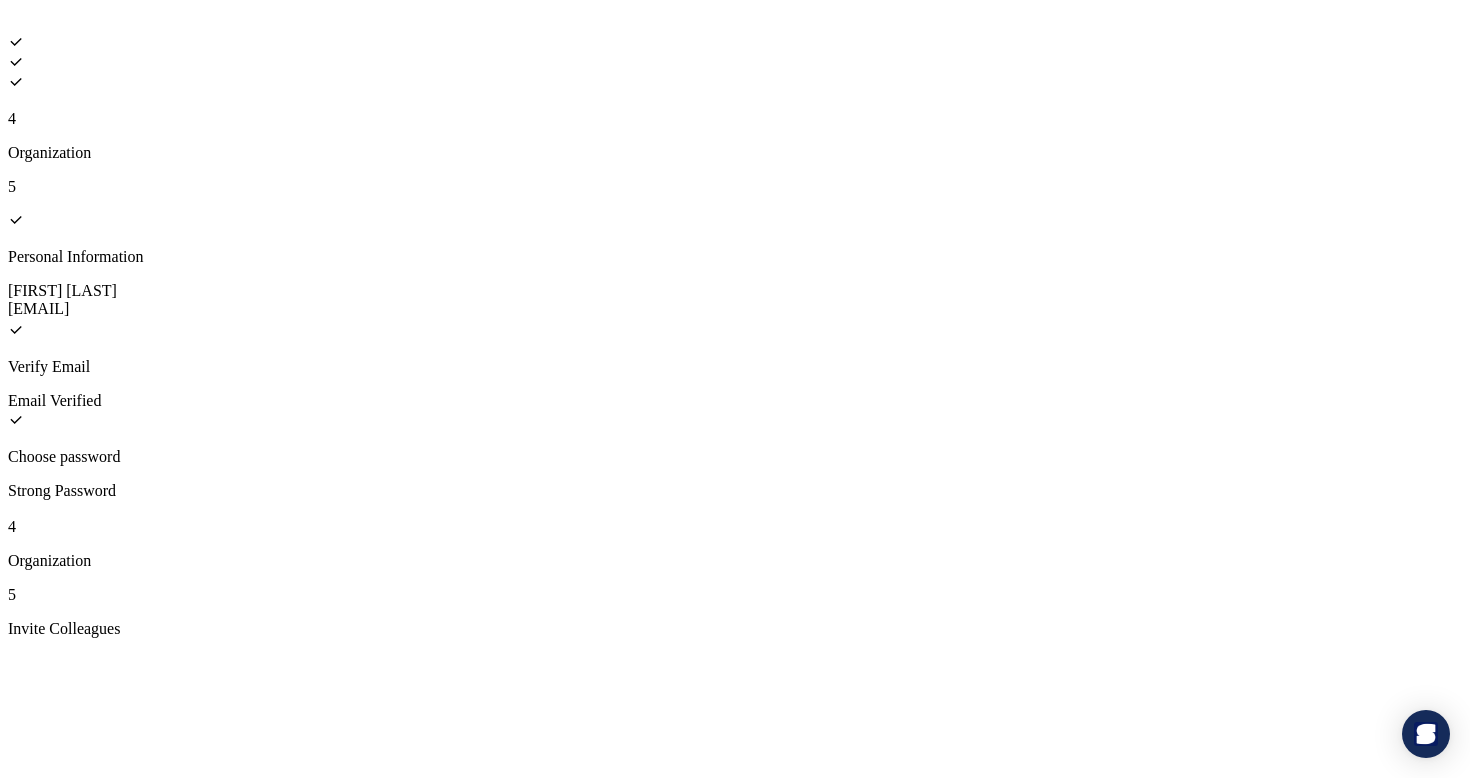 click on "[NUMBER] [ORGANIZATION] [NUMBER] [PERSONAL_INFO] [FIRST] [LAST] [EMAIL] [VERIFY_EMAIL] [EMAIL_VERIFIED] [CHOOSE_PASSWORD] [STRONG_PASSWORD] [NUMBER] [ORGANIZATION] [NUMBER] [INVITE_COLLEAGUES]" at bounding box center [735, 336] 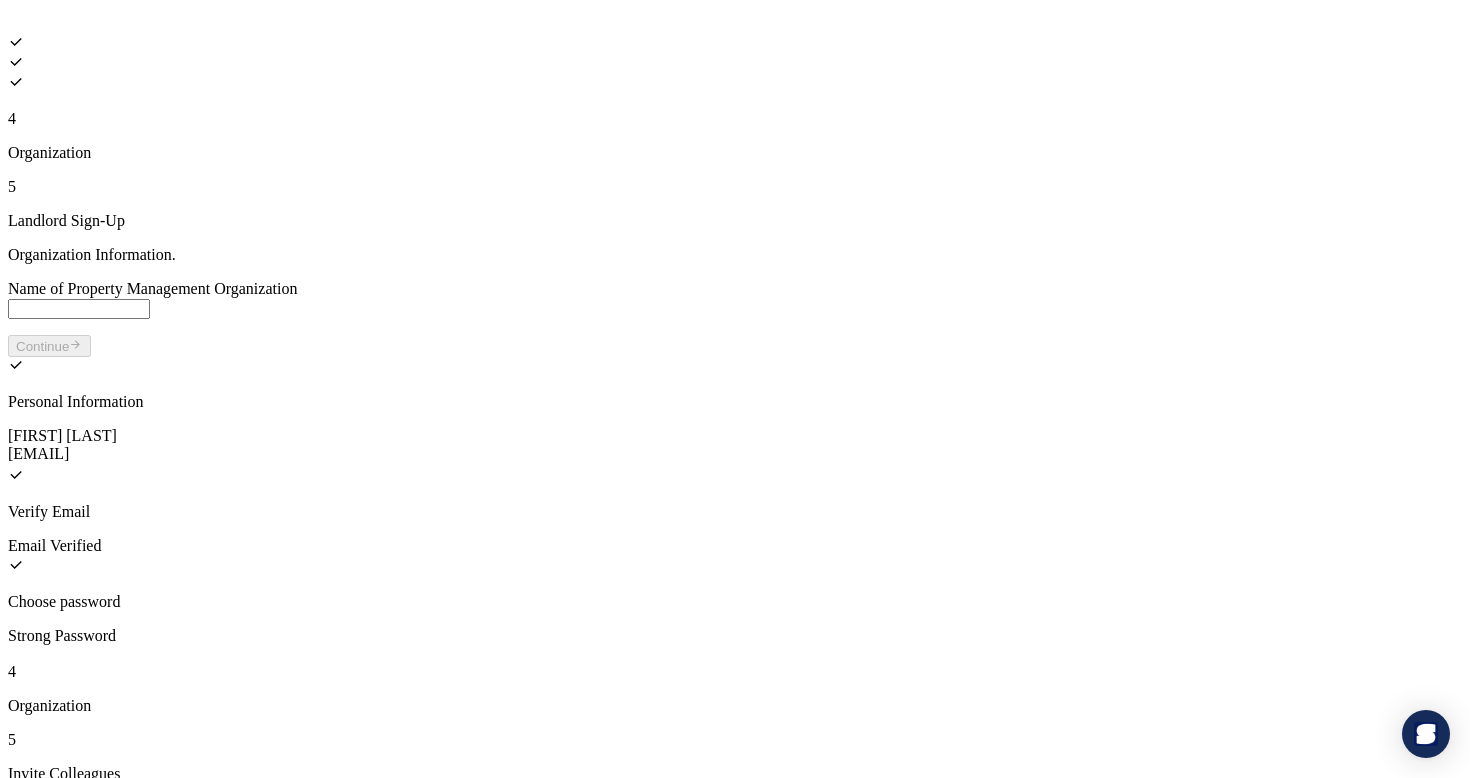 click on "Name of Property Management Organization" at bounding box center (79, 309) 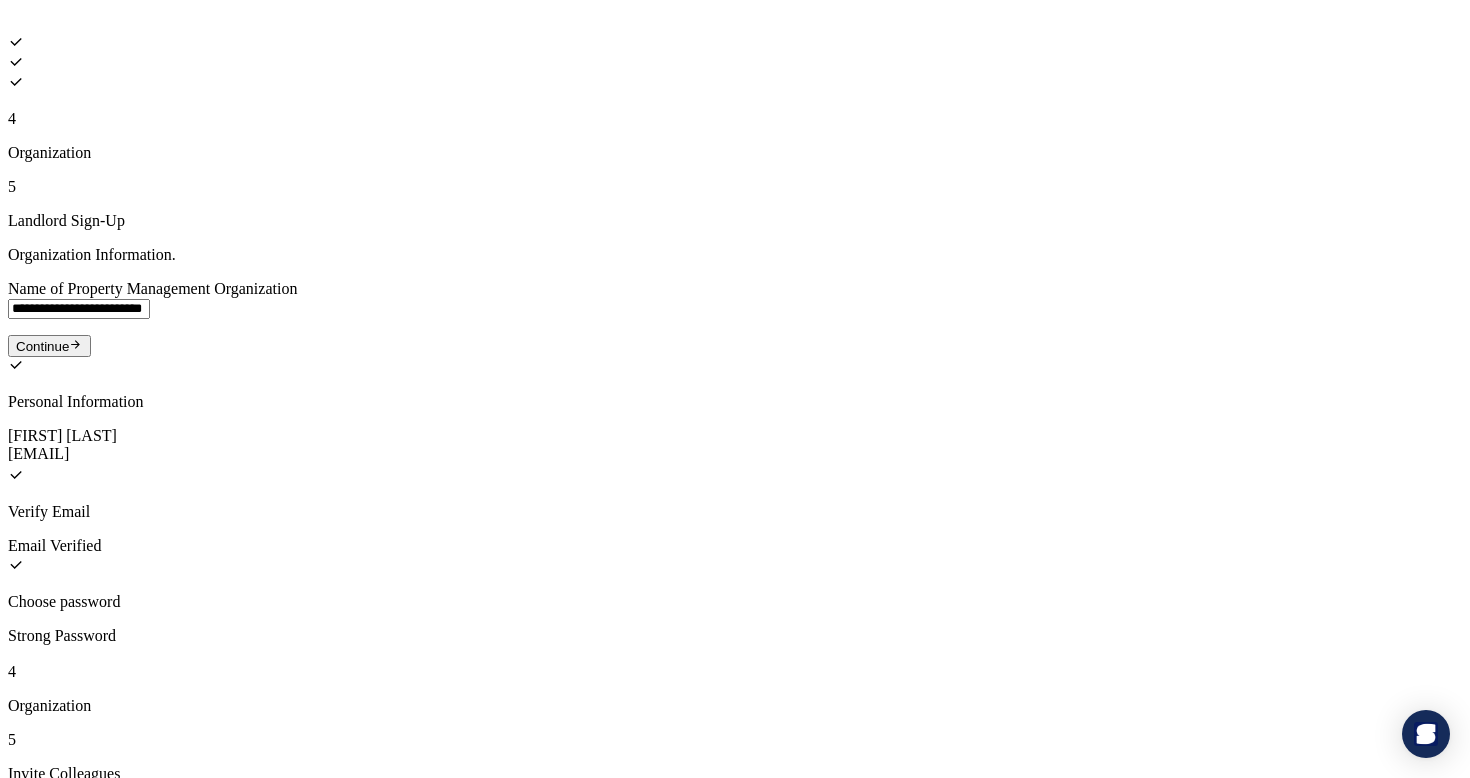 type on "**********" 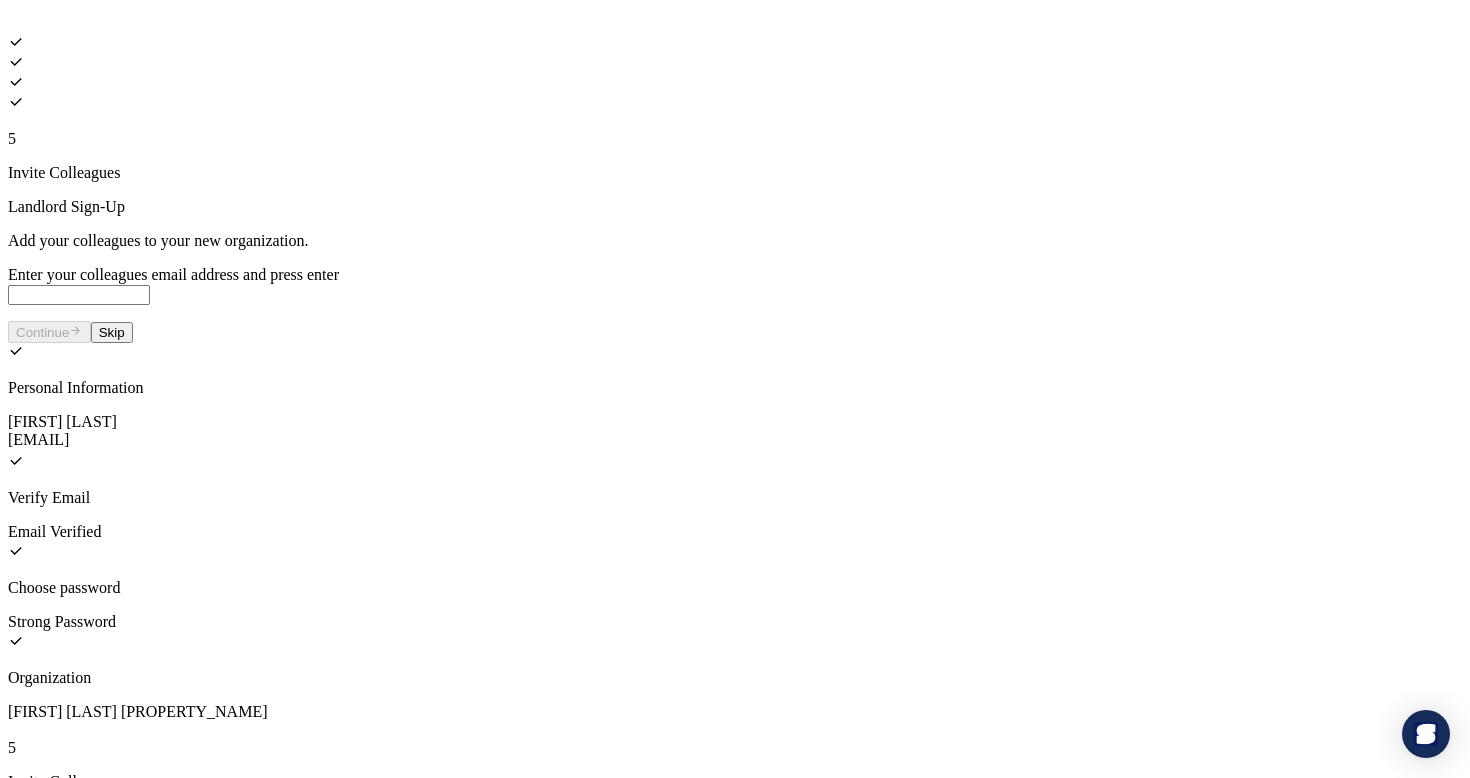 click on "Enter your colleagues email address and press enter" at bounding box center [79, 295] 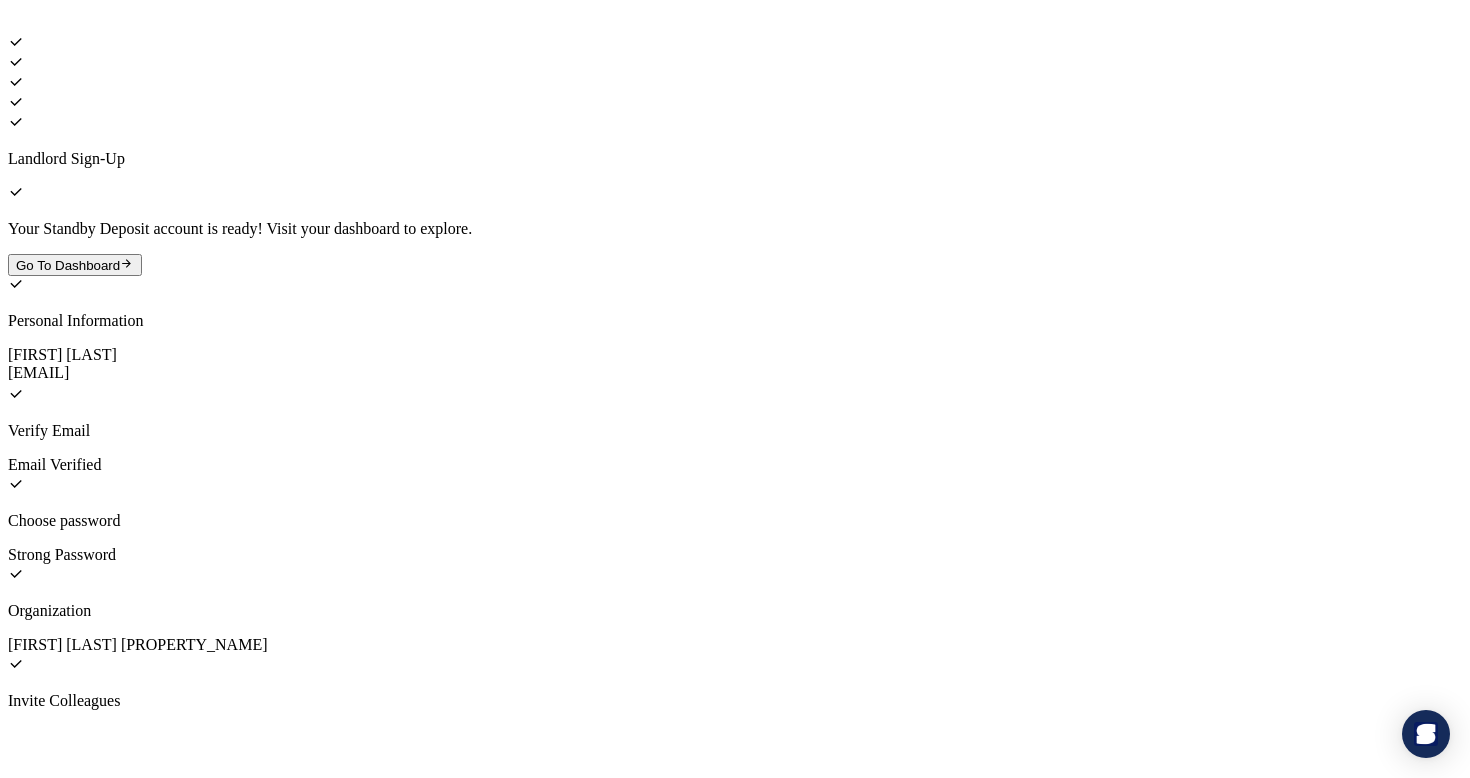 click on "Go To Dashboard" at bounding box center [75, 265] 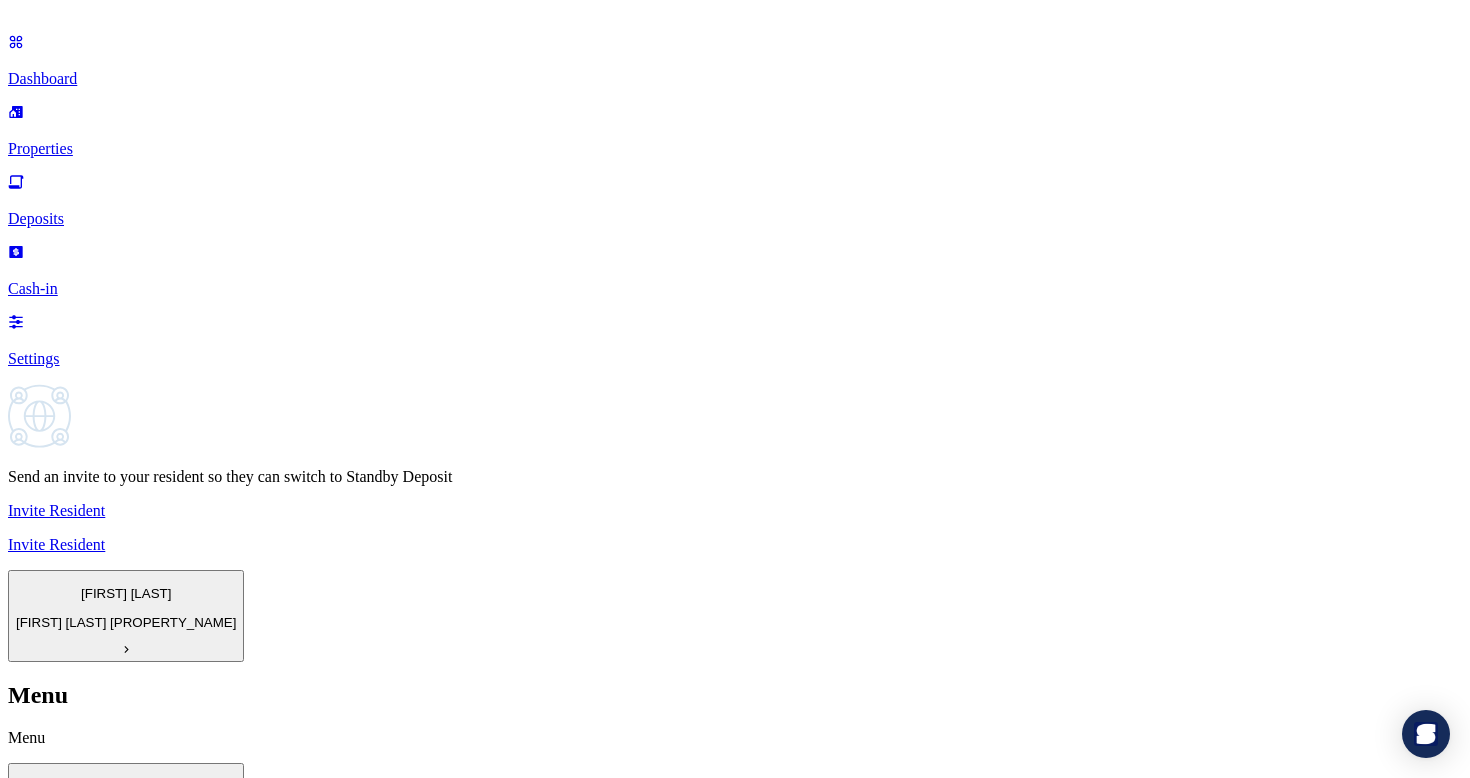 scroll, scrollTop: 154, scrollLeft: 0, axis: vertical 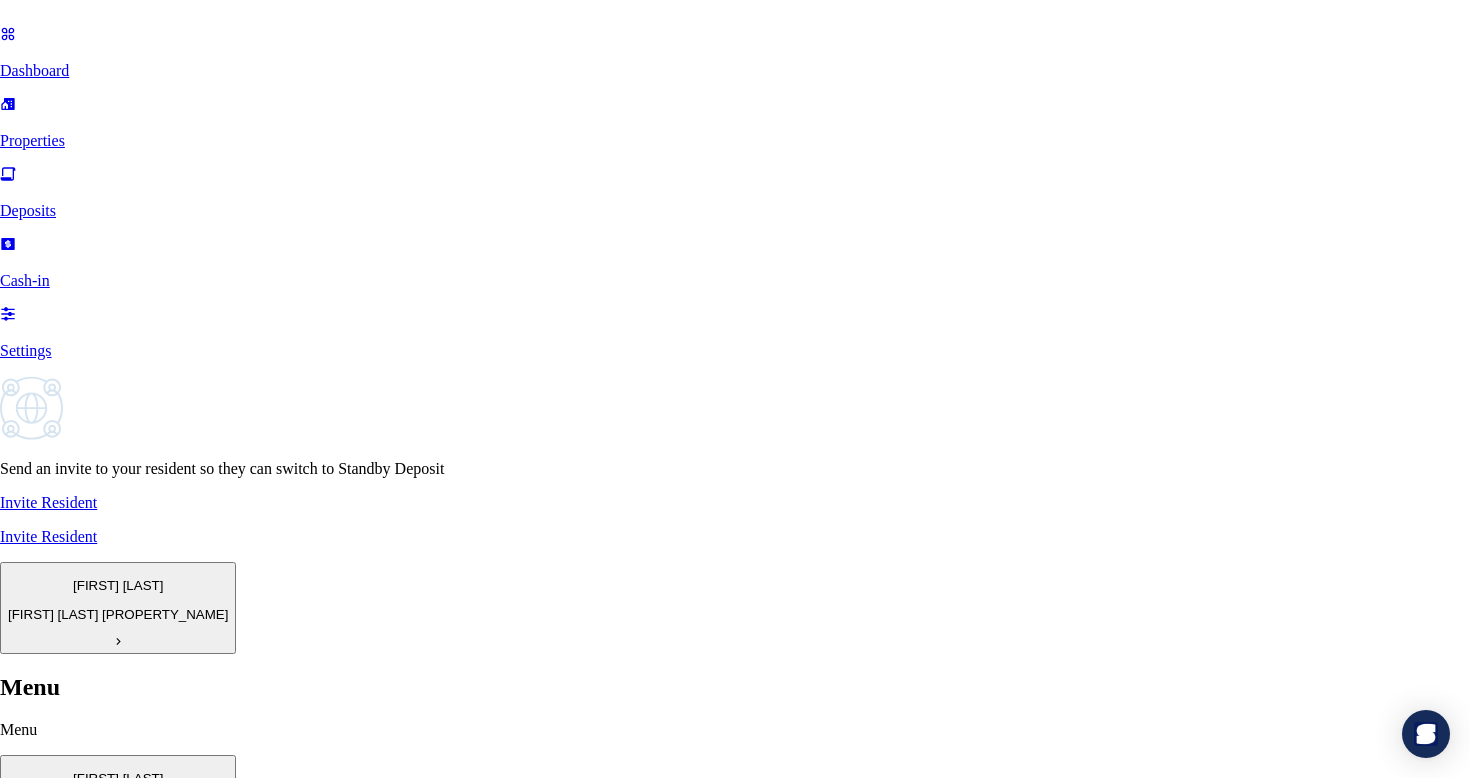 click at bounding box center (115, 1468) 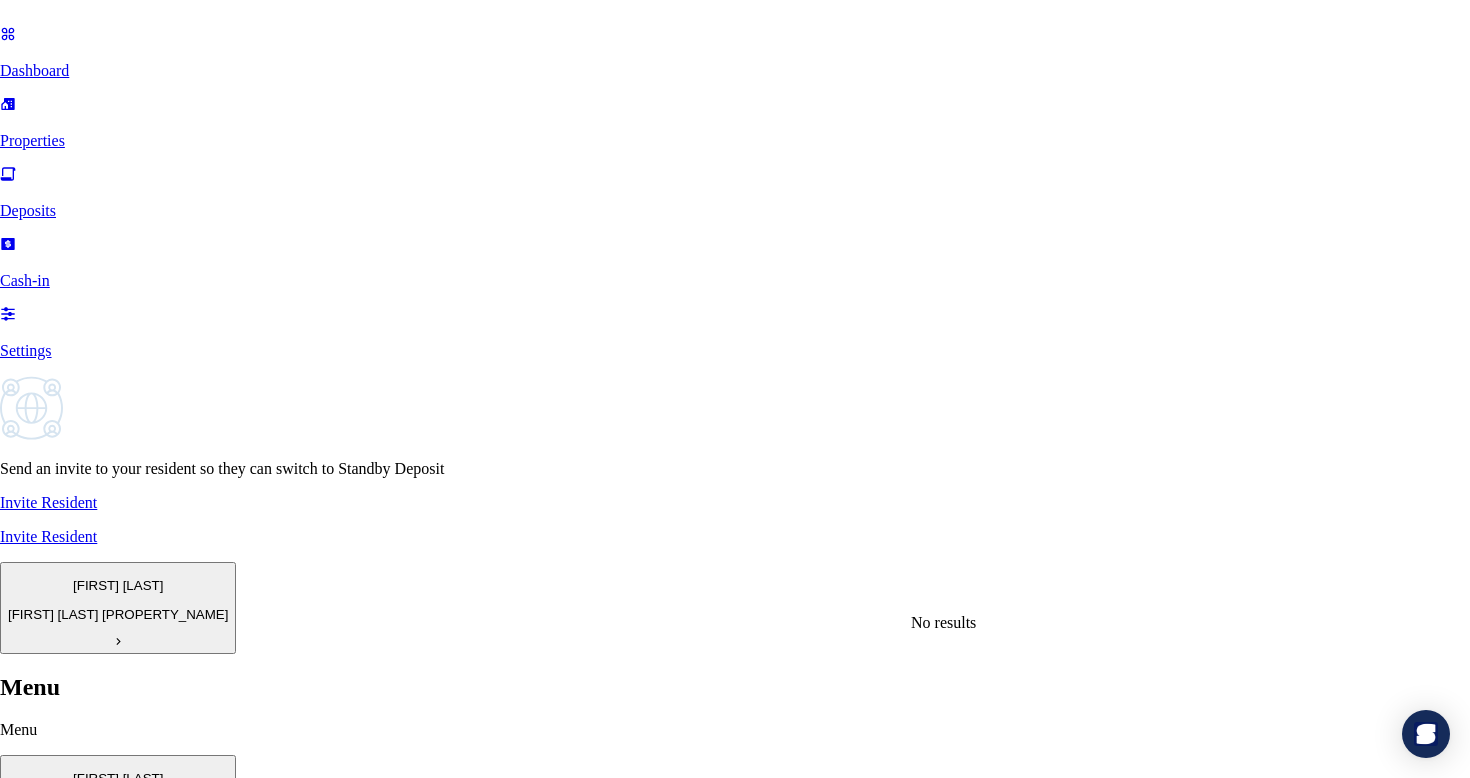 click on "Legal Entity This is the default bank account for this property. To use a different account for this unit, select one from the dropdown. If you need to create a new account, click the link below. You can update this at any time." at bounding box center [735, 1689] 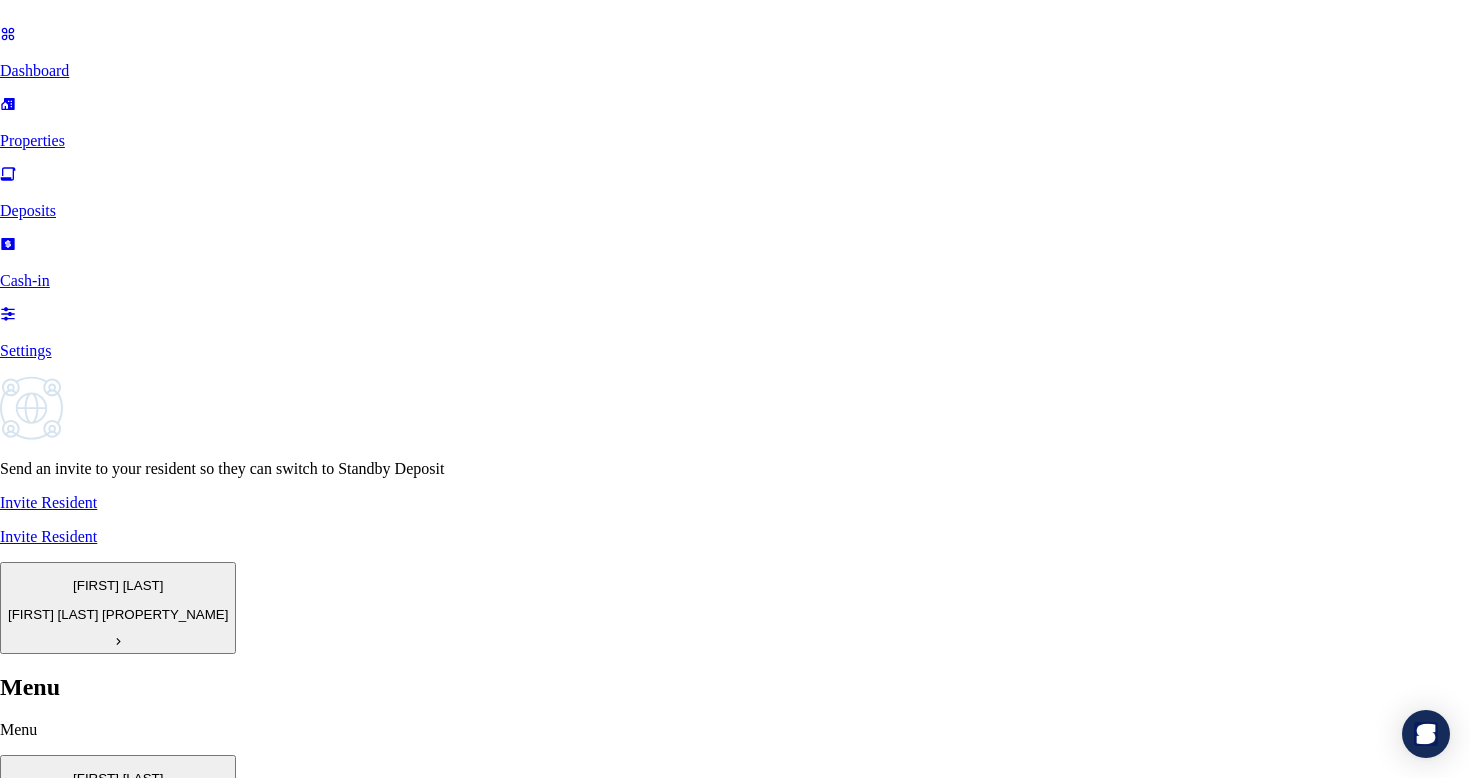 scroll, scrollTop: 3, scrollLeft: 0, axis: vertical 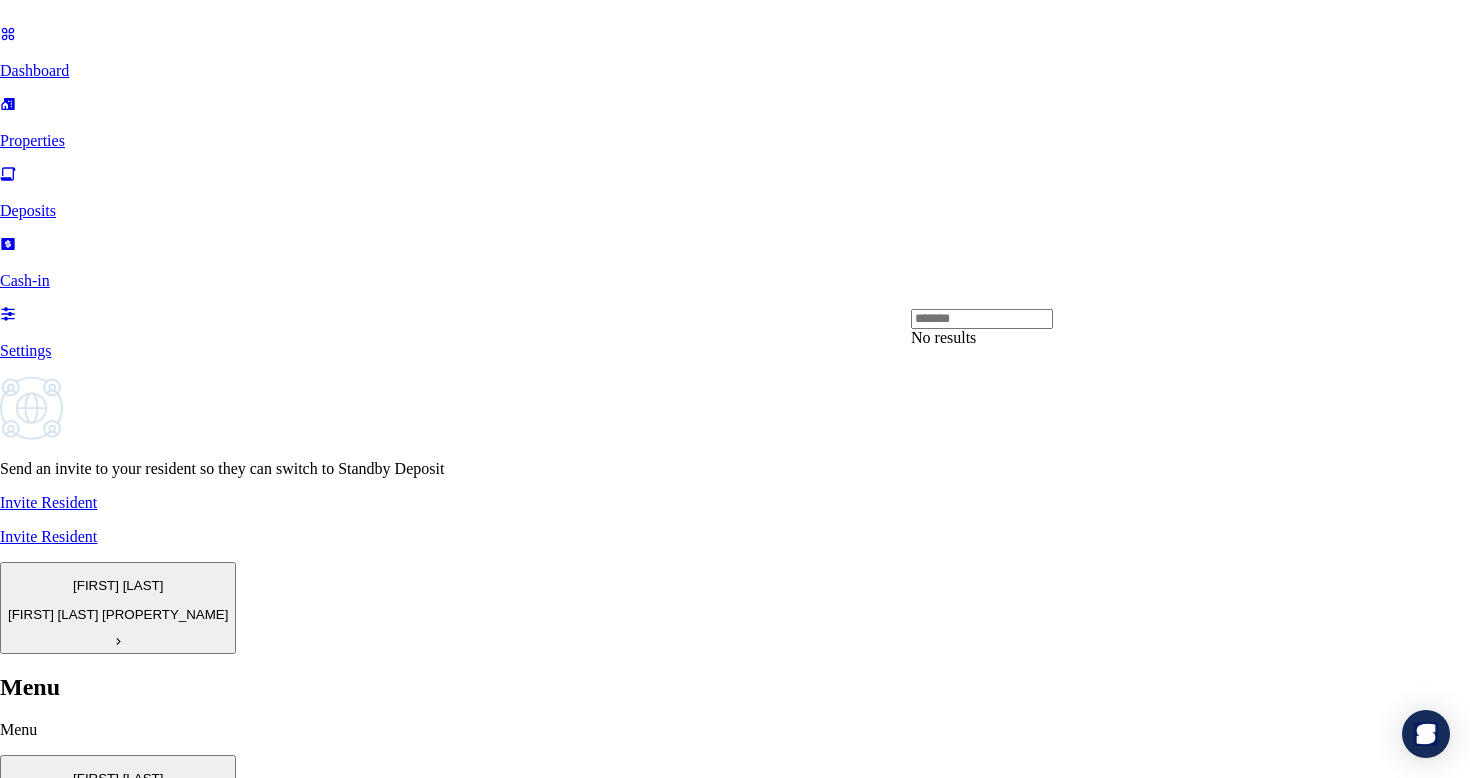 click on "Legal Entity This is the default bank account for this property. To use a different account for this unit, select one from the dropdown. If you need to create a new account, click the link below. You can update this at any time." at bounding box center [735, 1689] 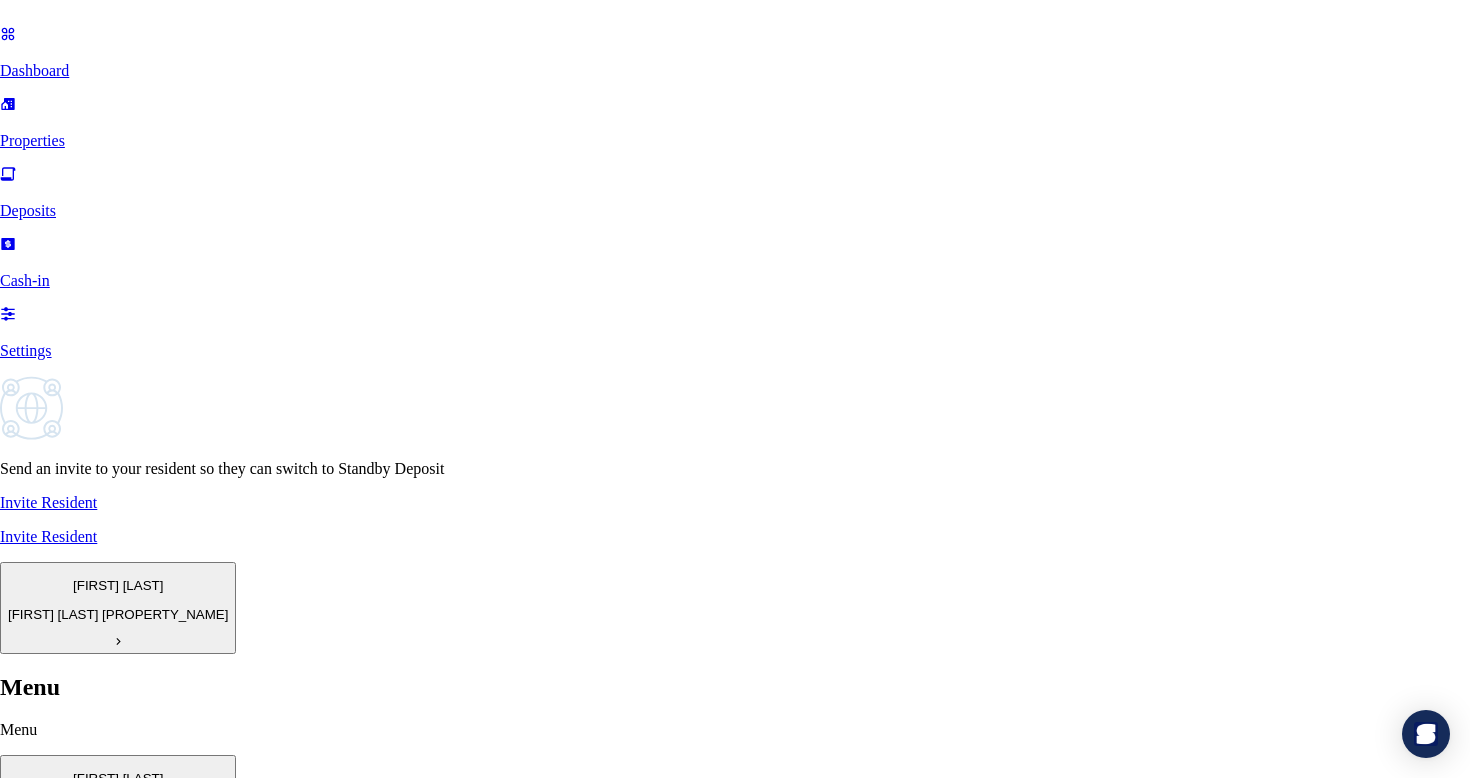 scroll, scrollTop: 438, scrollLeft: 0, axis: vertical 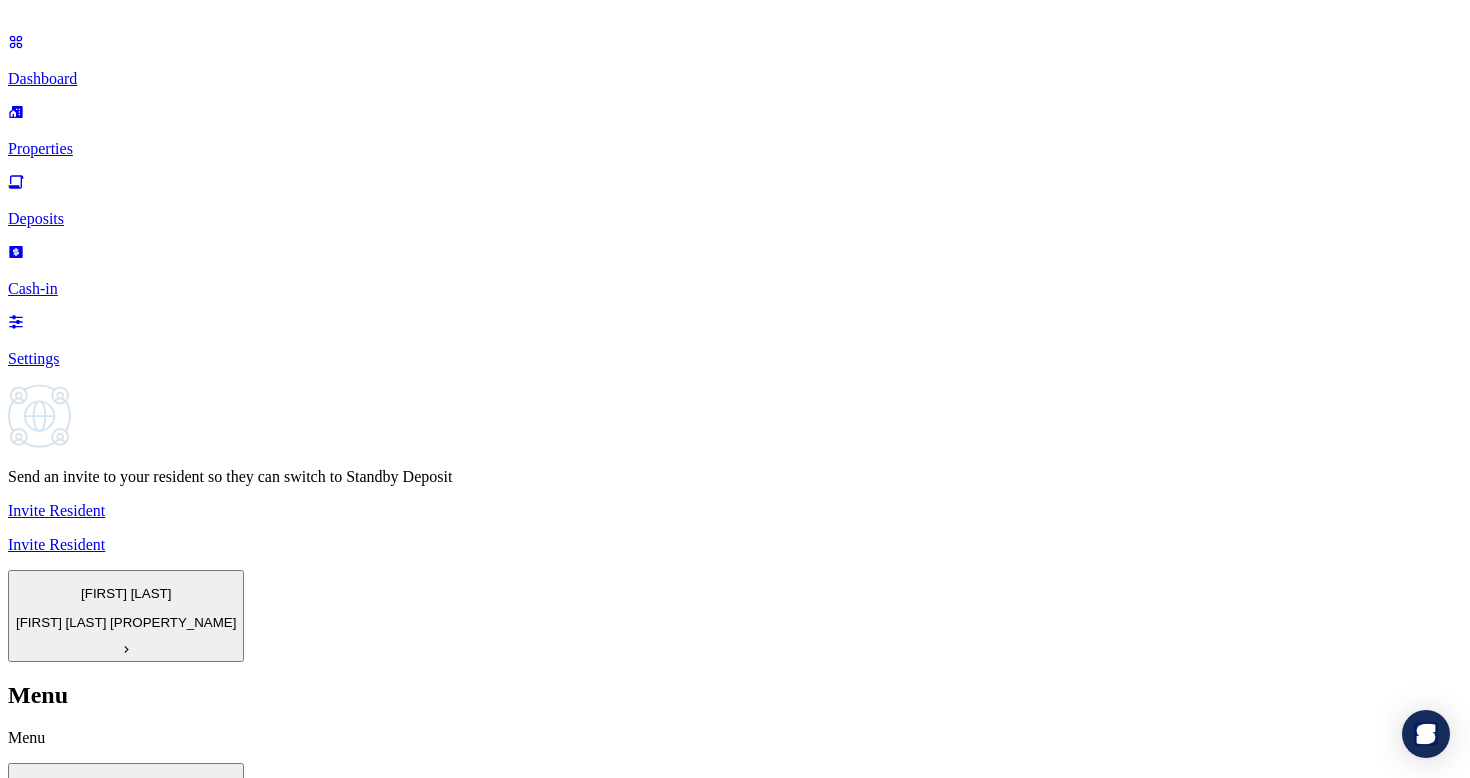 click on "Deposits" at bounding box center [735, 201] 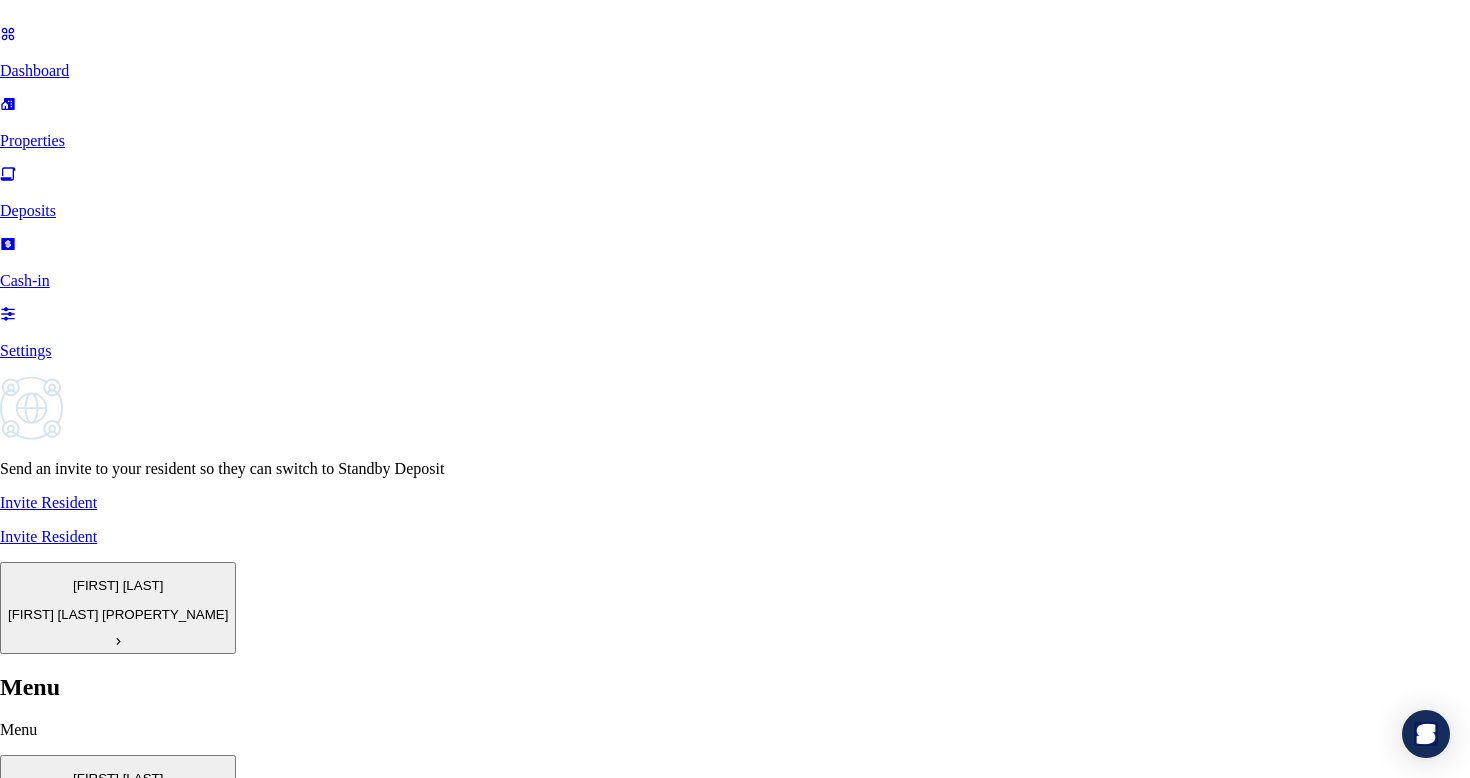 scroll, scrollTop: 47, scrollLeft: 0, axis: vertical 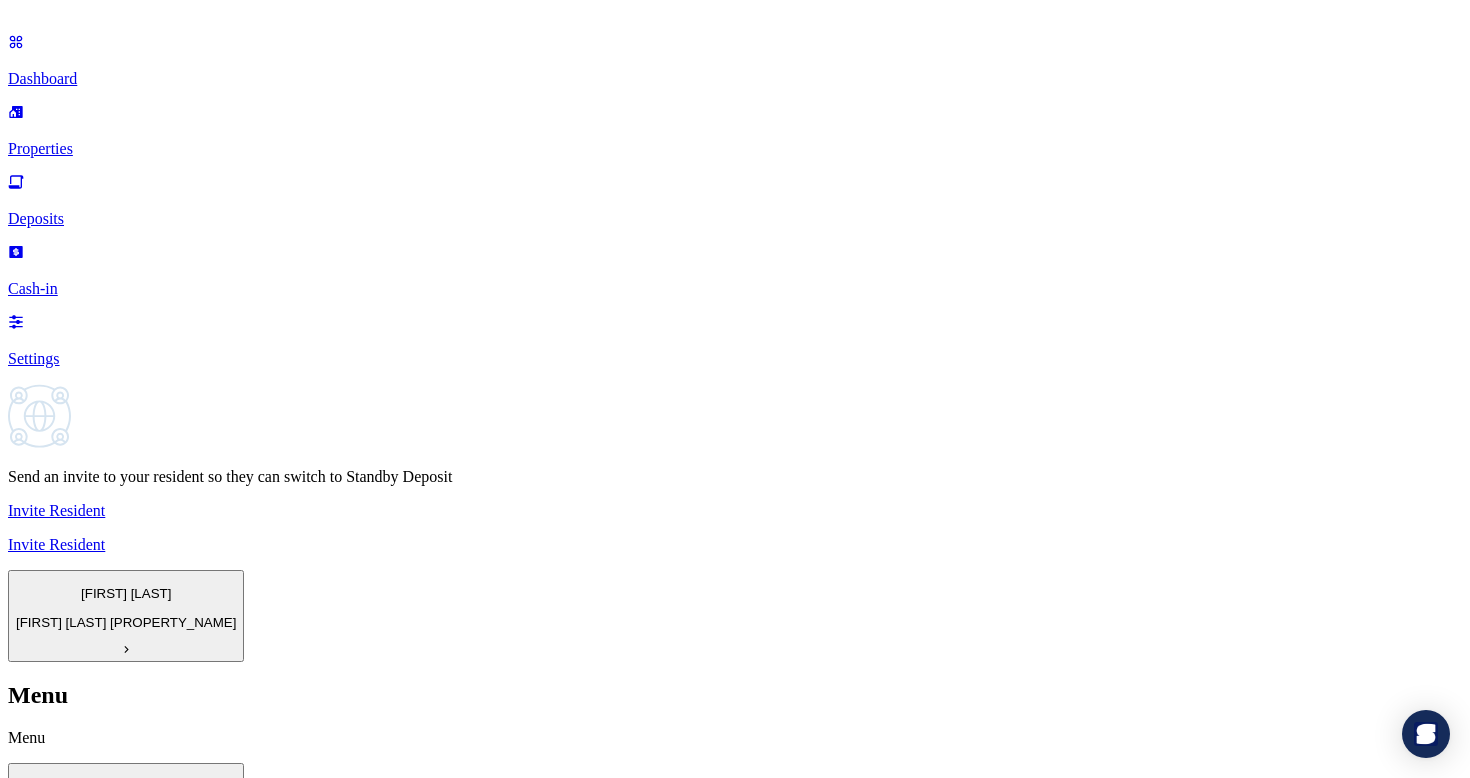 click on "Properties" at bounding box center (735, 149) 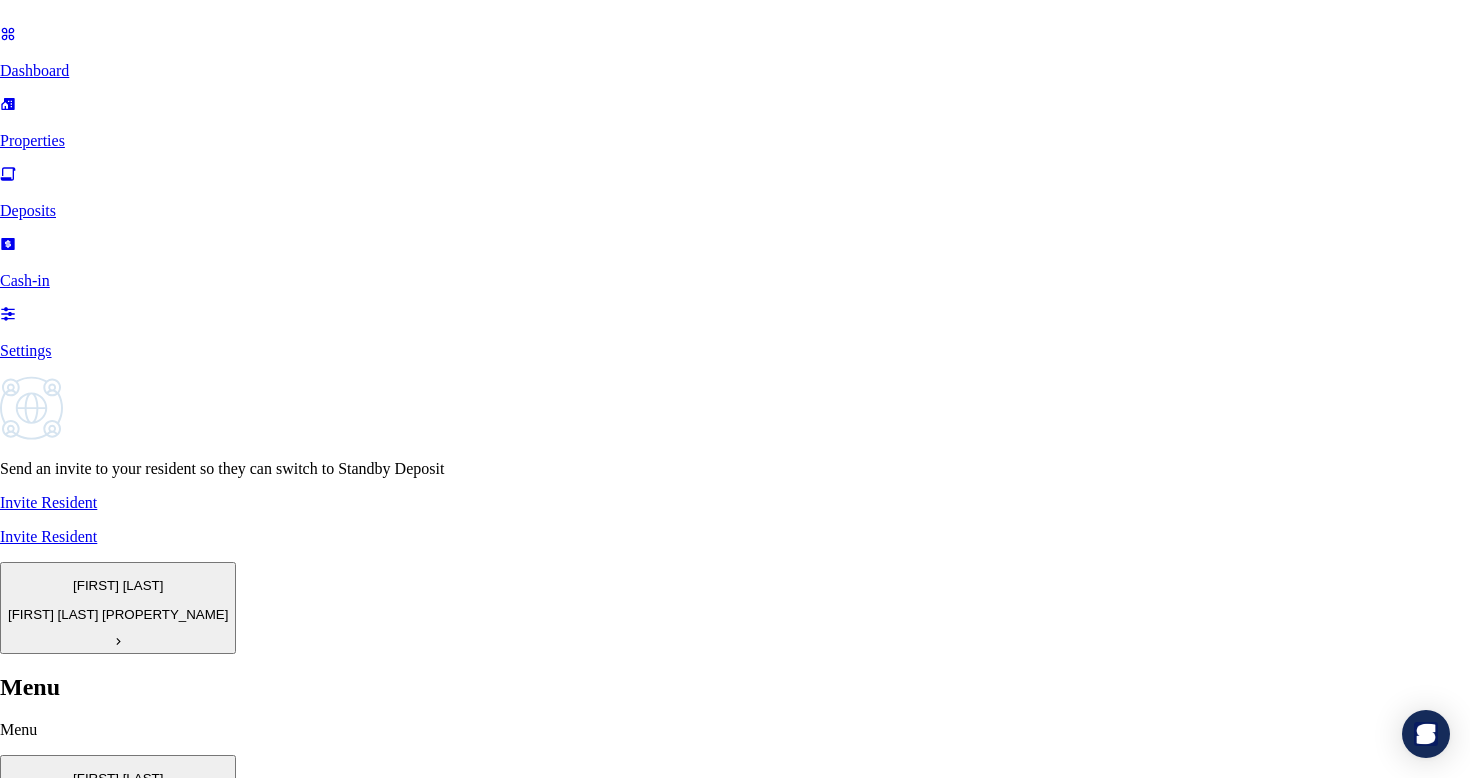 click on "Property ID" at bounding box center (71, 1378) 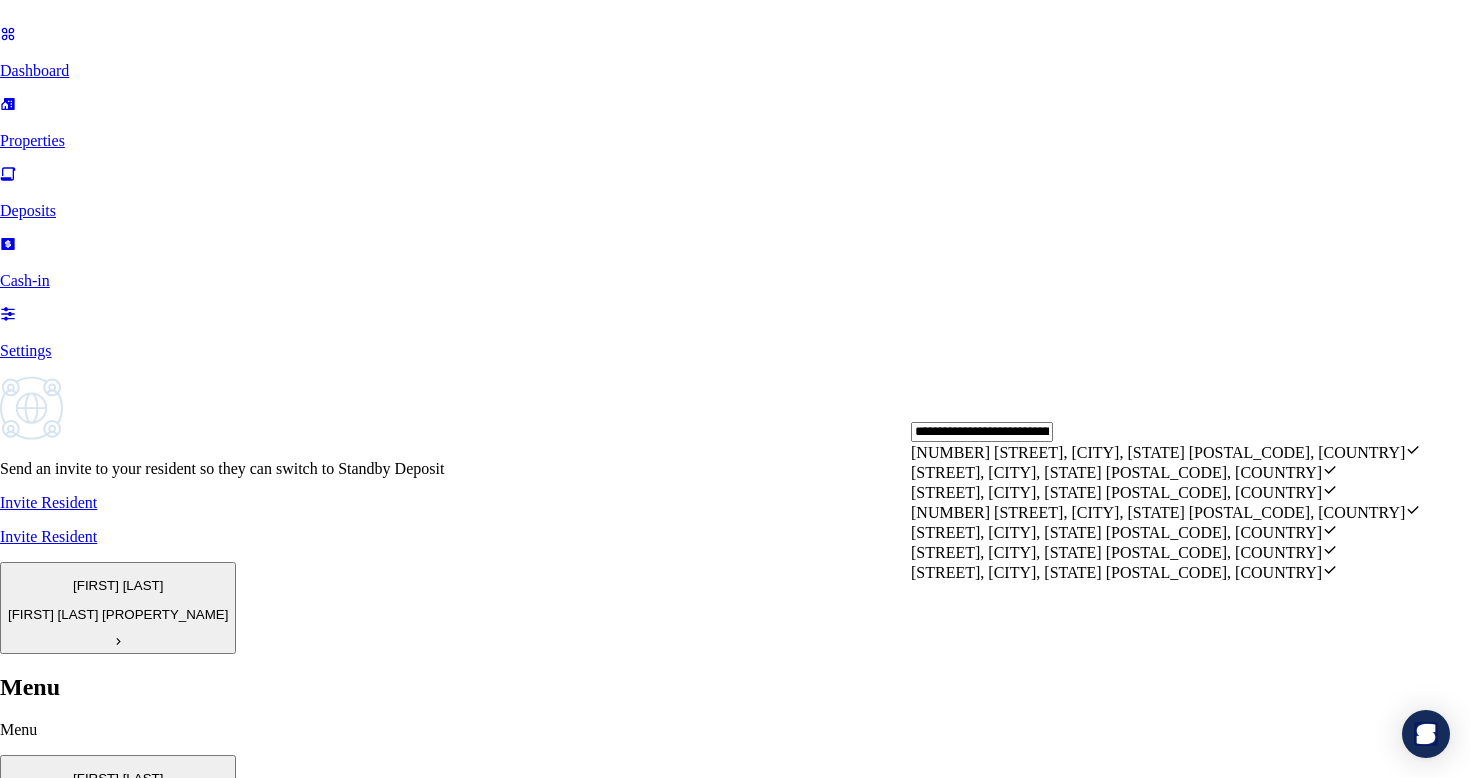 scroll, scrollTop: 93, scrollLeft: 0, axis: vertical 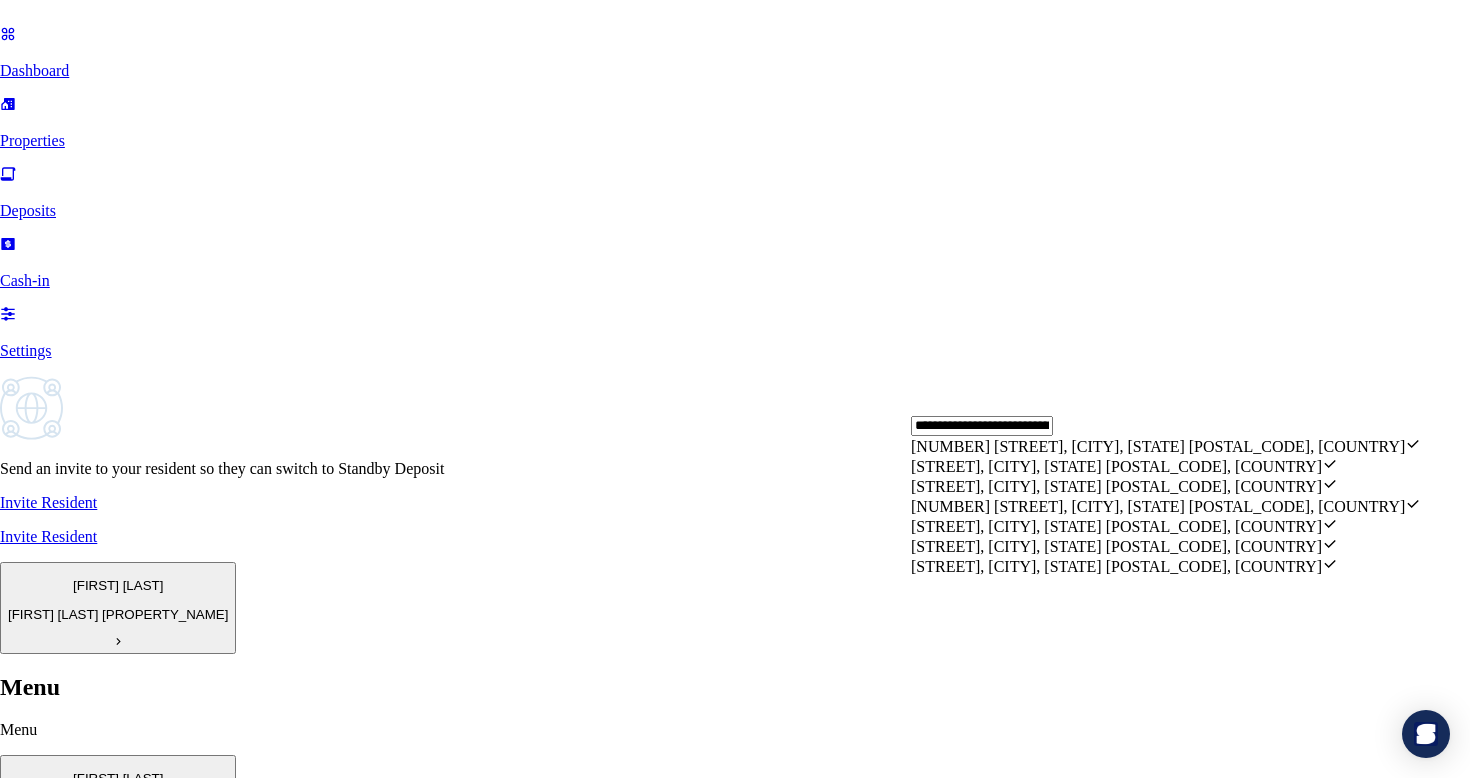 type on "**********" 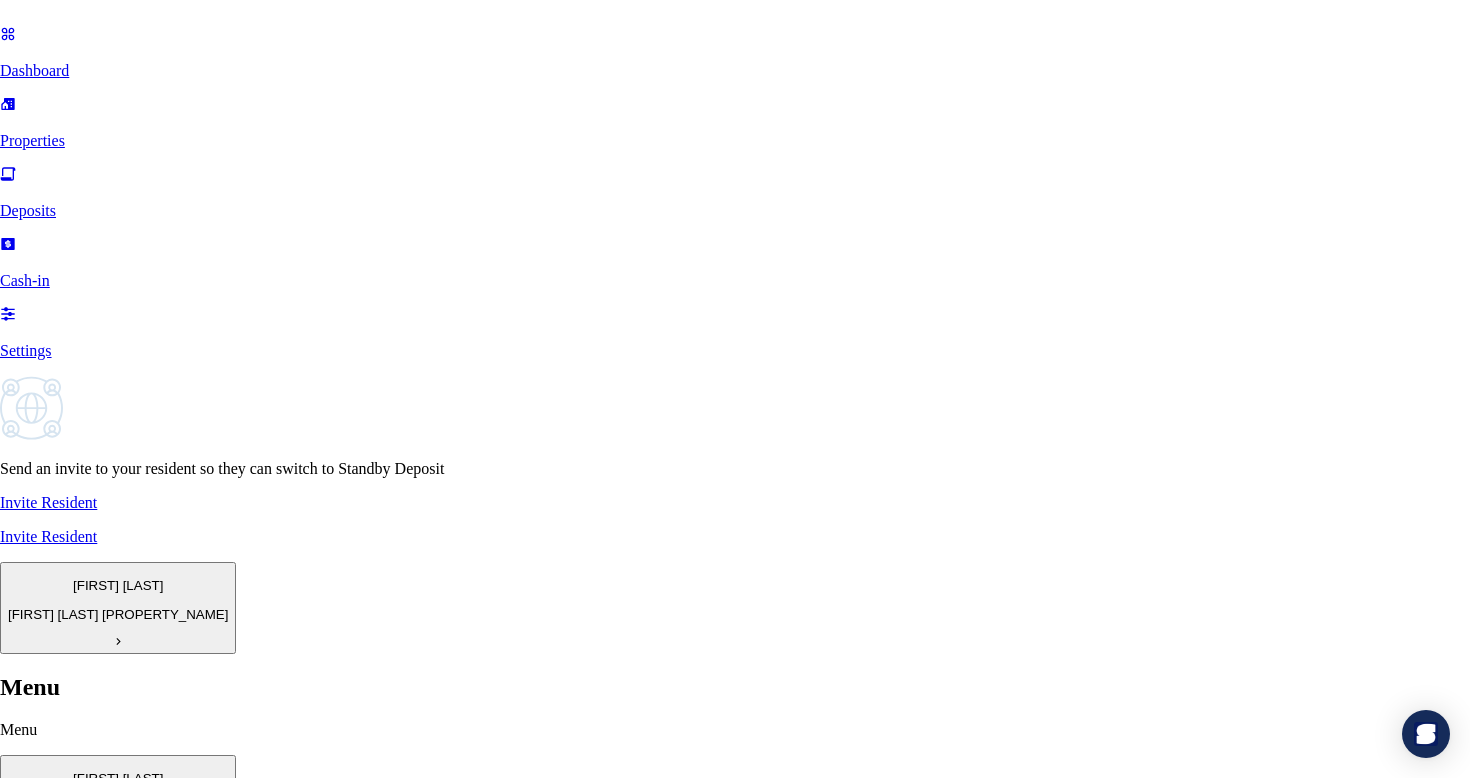 scroll, scrollTop: 0, scrollLeft: 0, axis: both 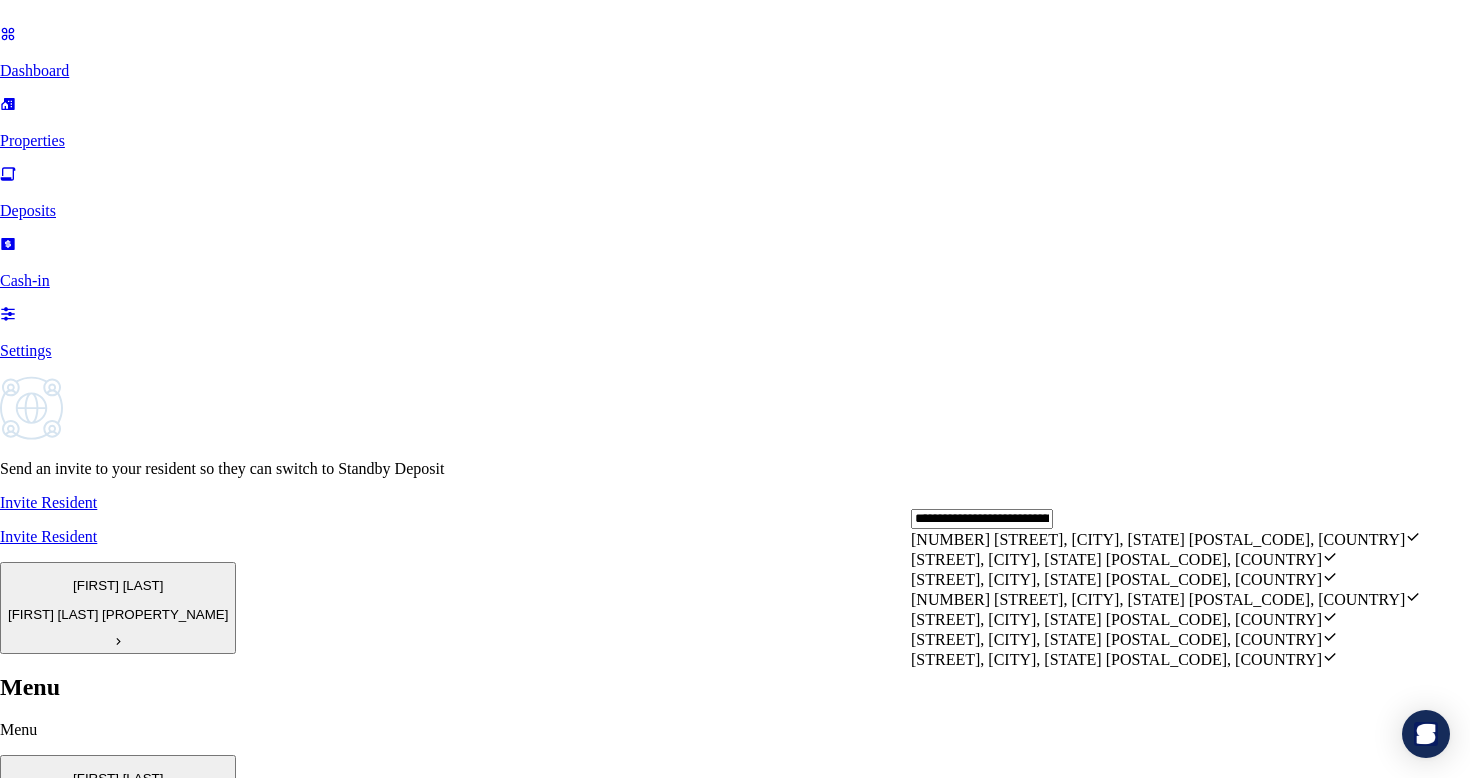 click on "**********" at bounding box center [982, 519] 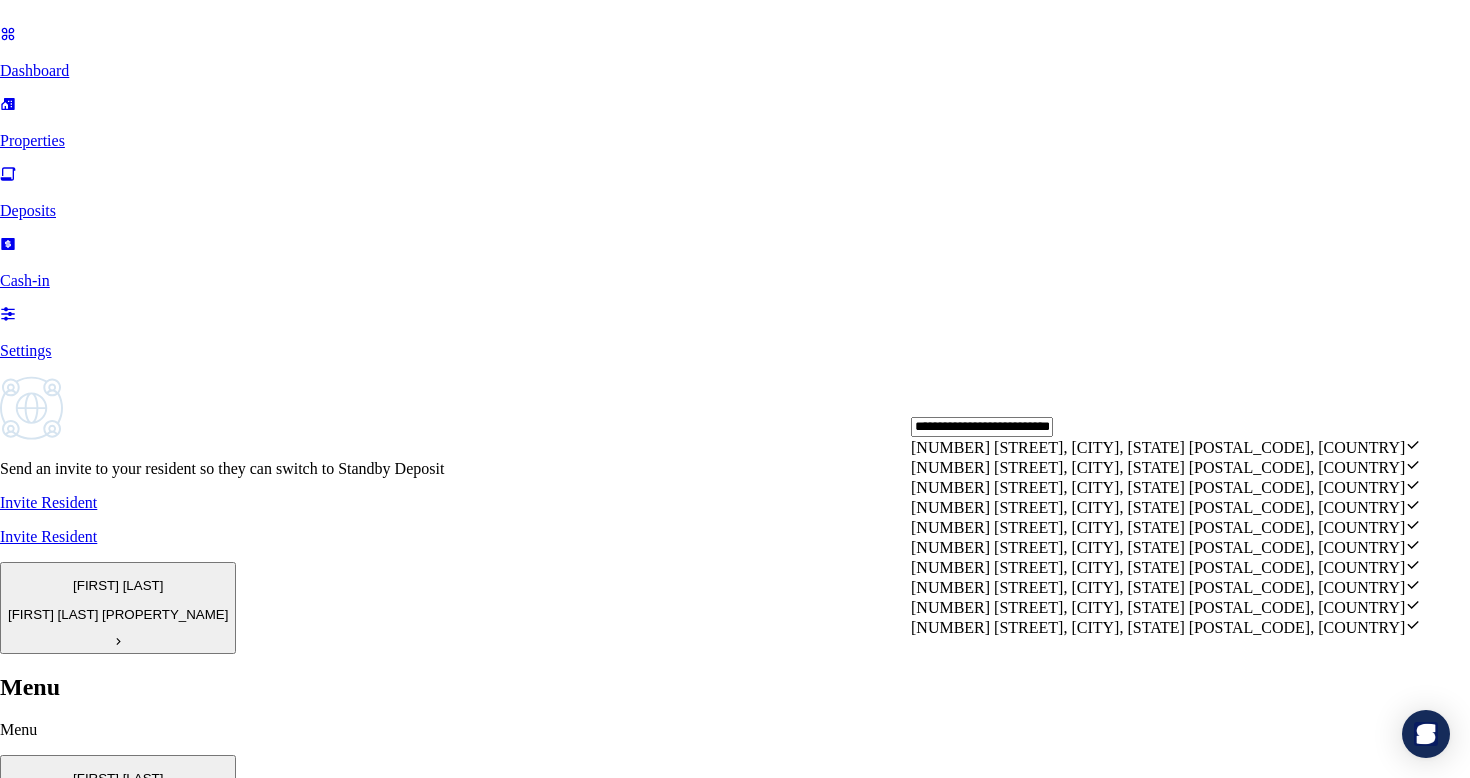 scroll, scrollTop: 120, scrollLeft: 0, axis: vertical 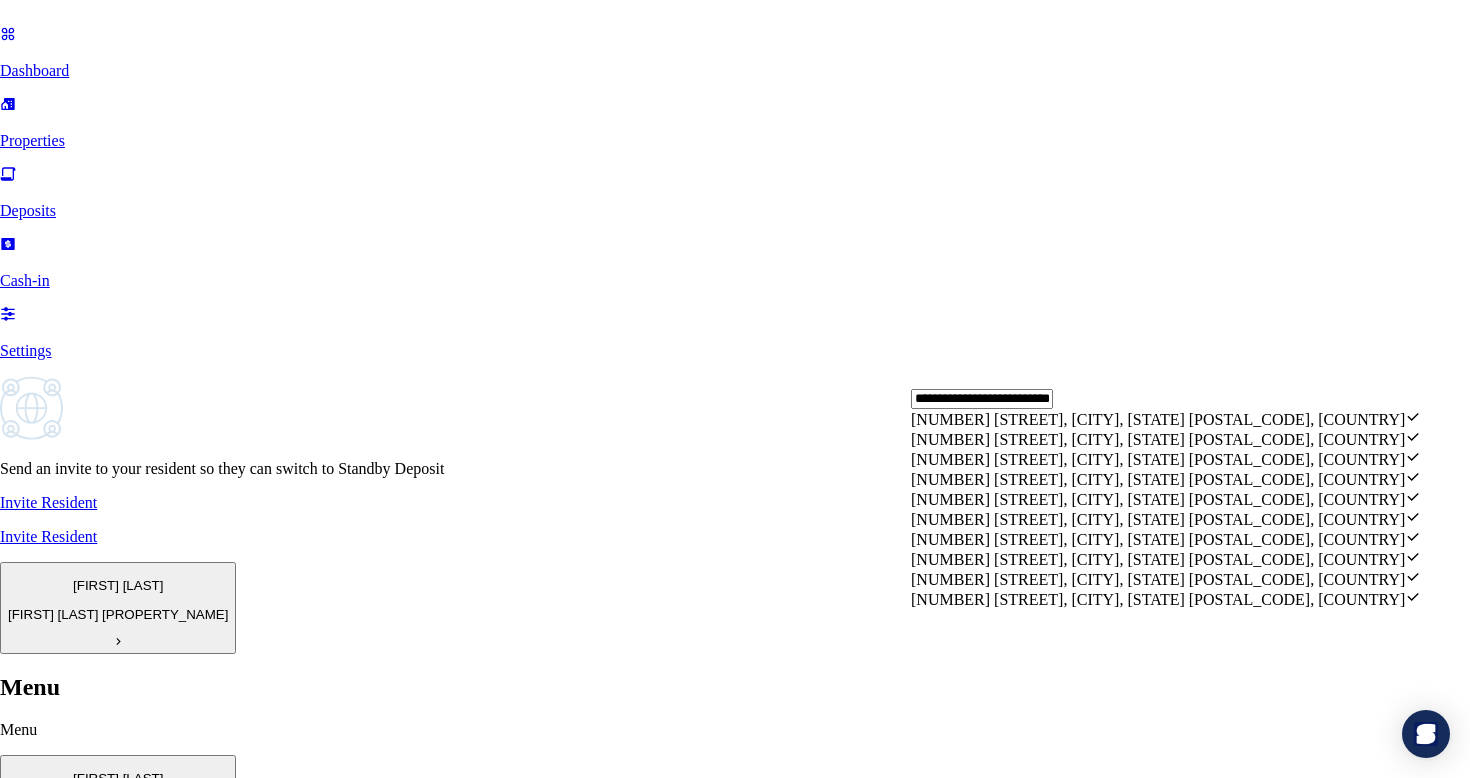 type 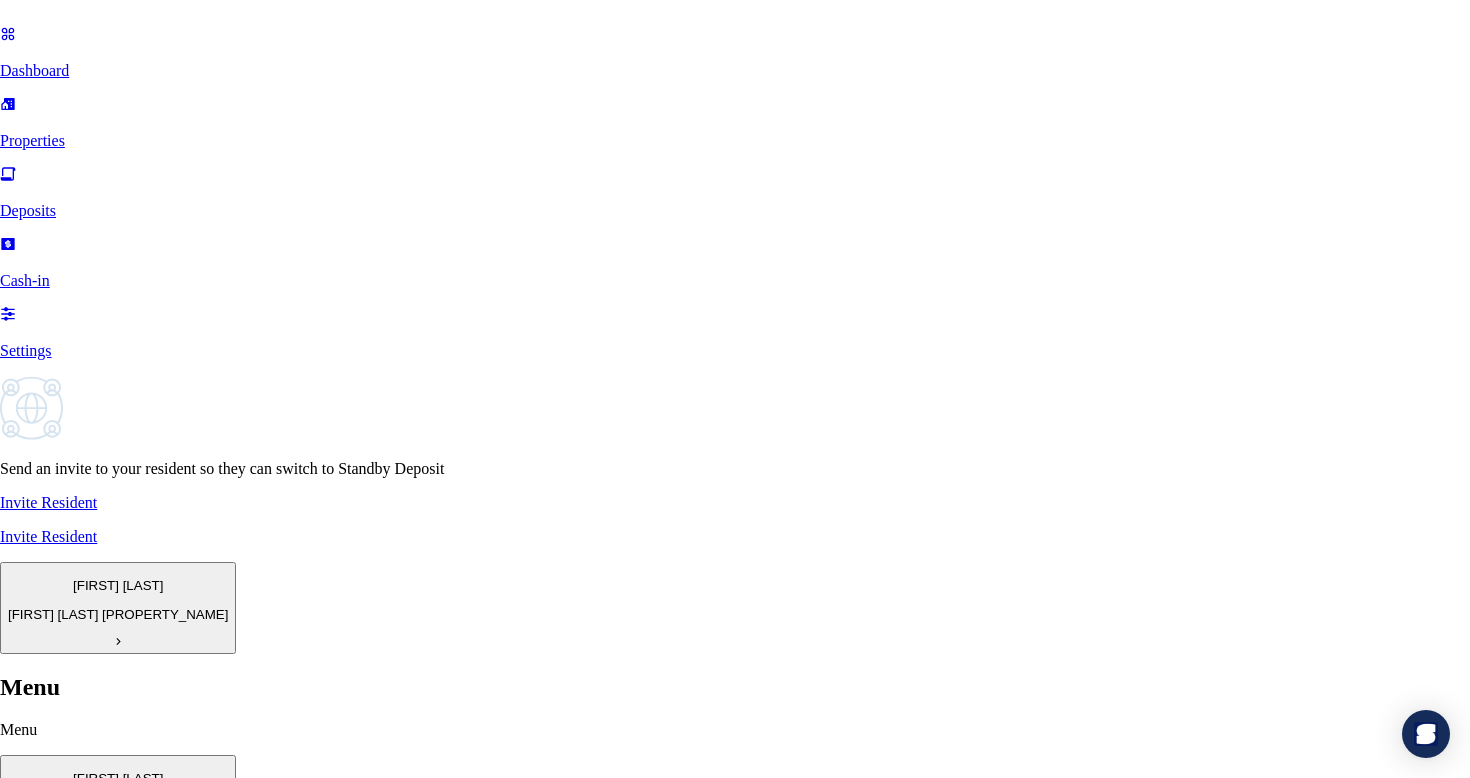 scroll, scrollTop: 438, scrollLeft: 0, axis: vertical 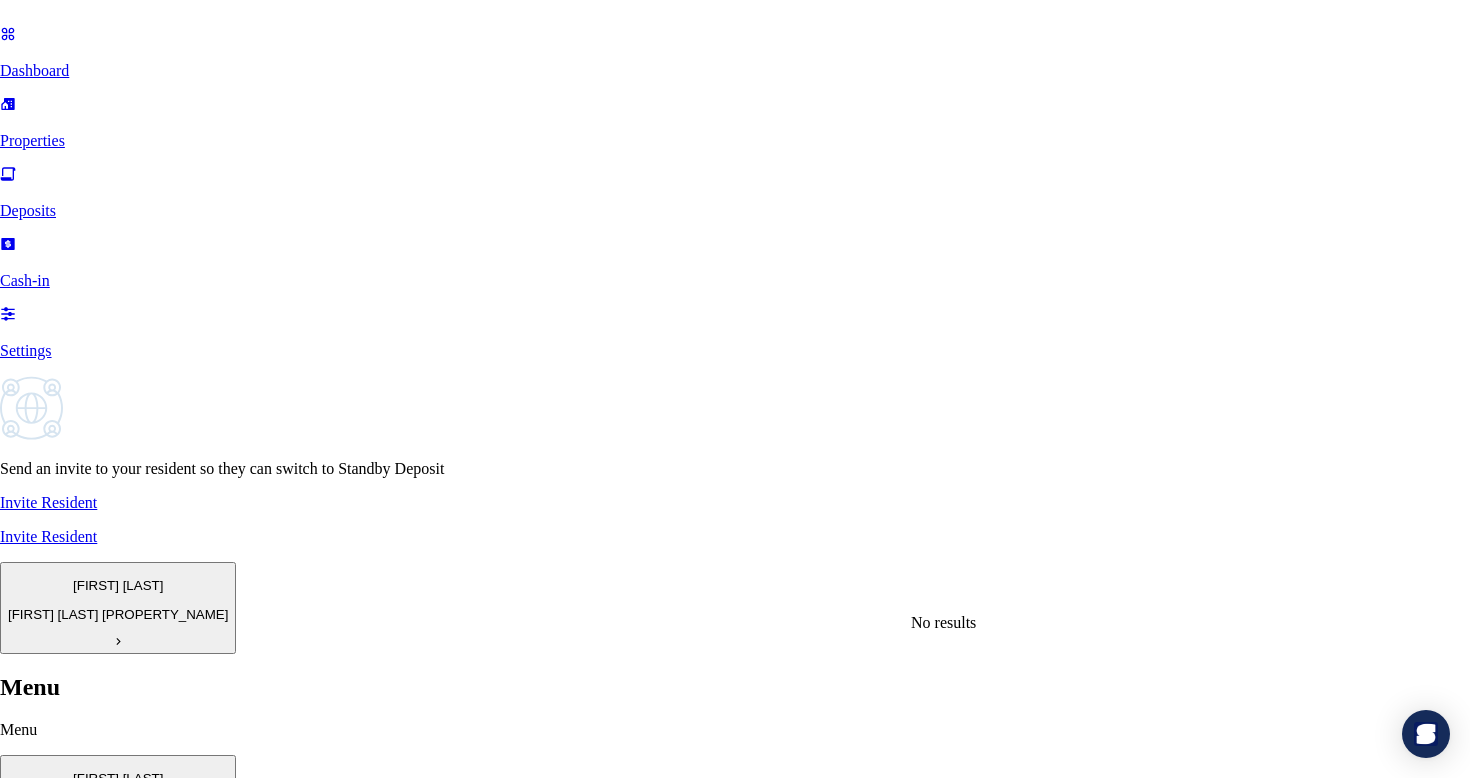 click on "-" at bounding box center [108, 1742] 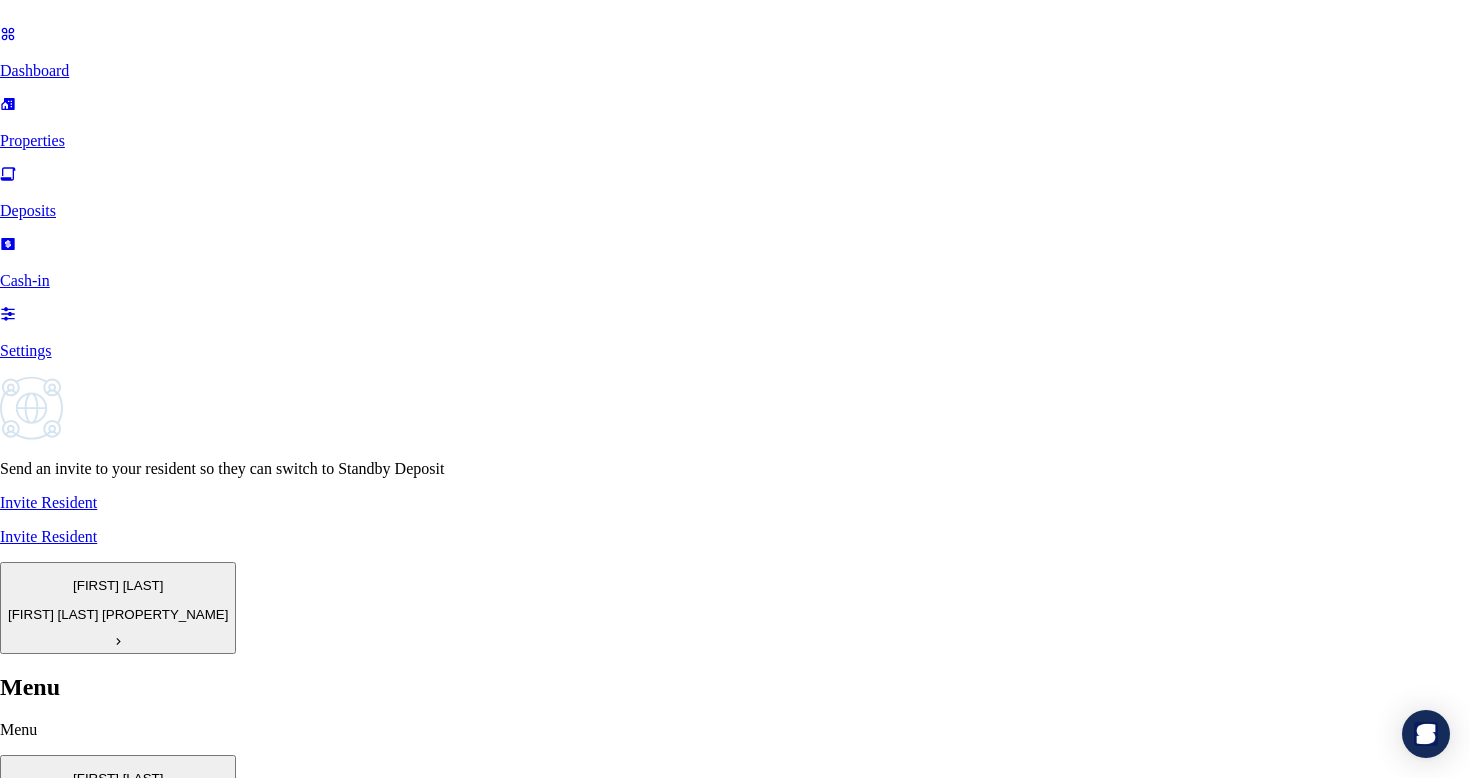type 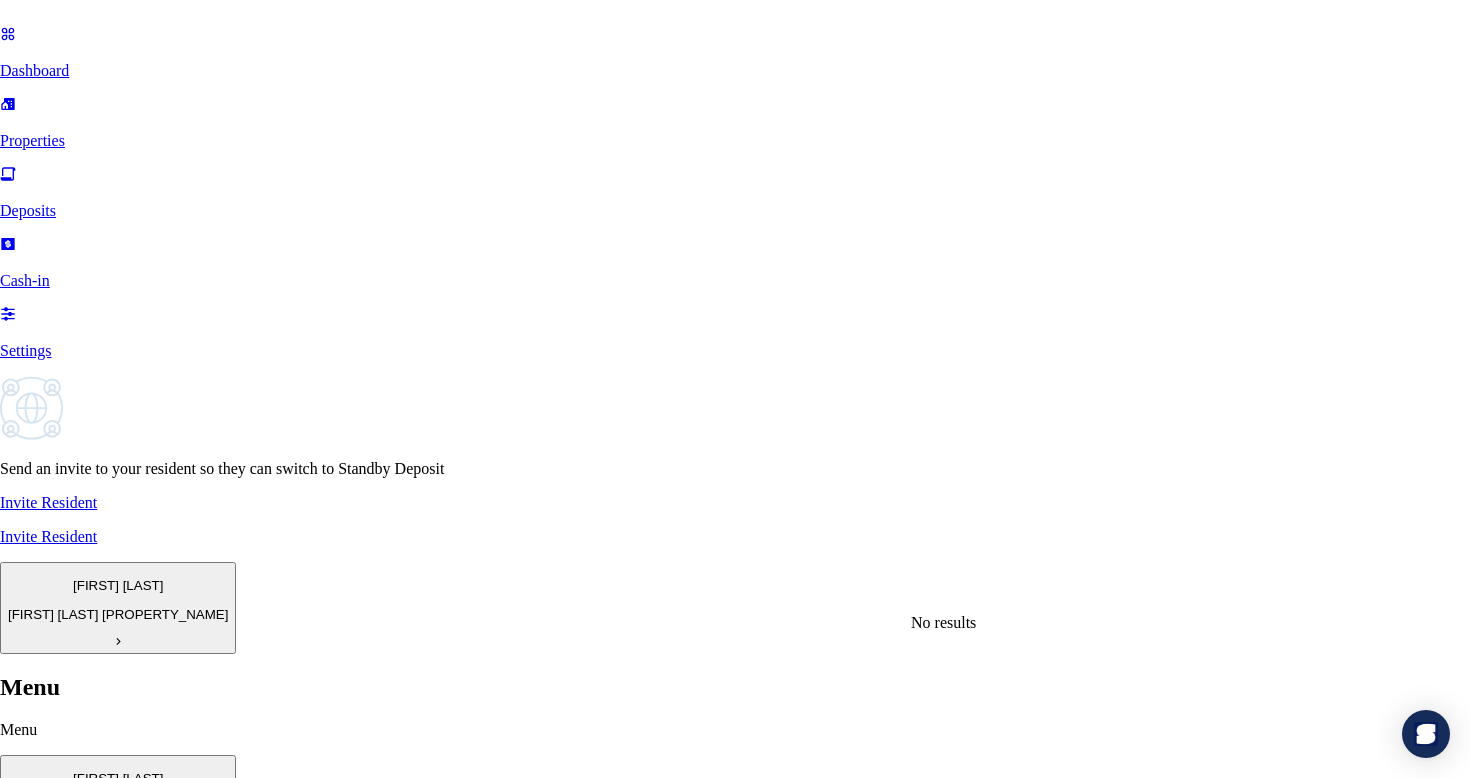click on "Bank Account" at bounding box center [38, 1357] 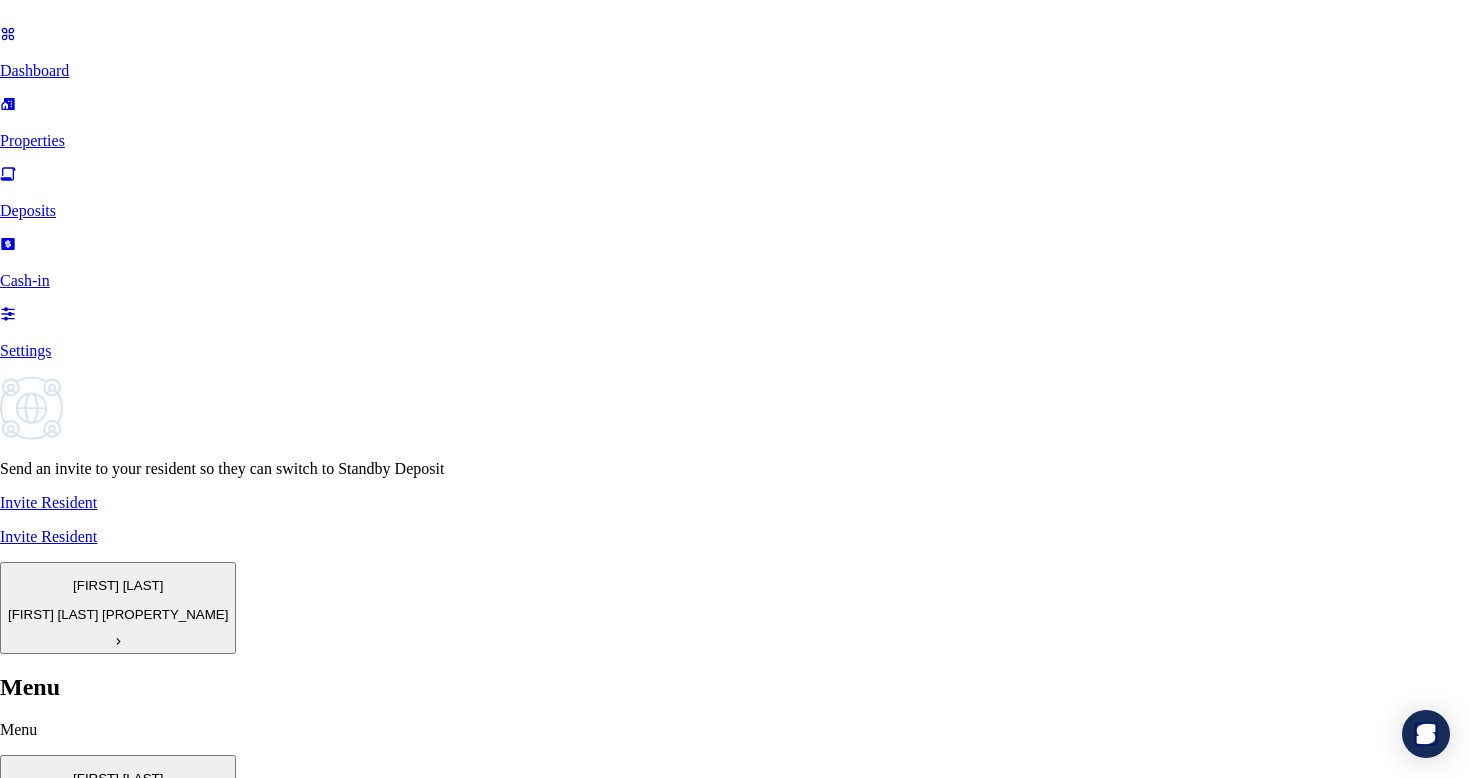 click on "Add new" at bounding box center [40, 1814] 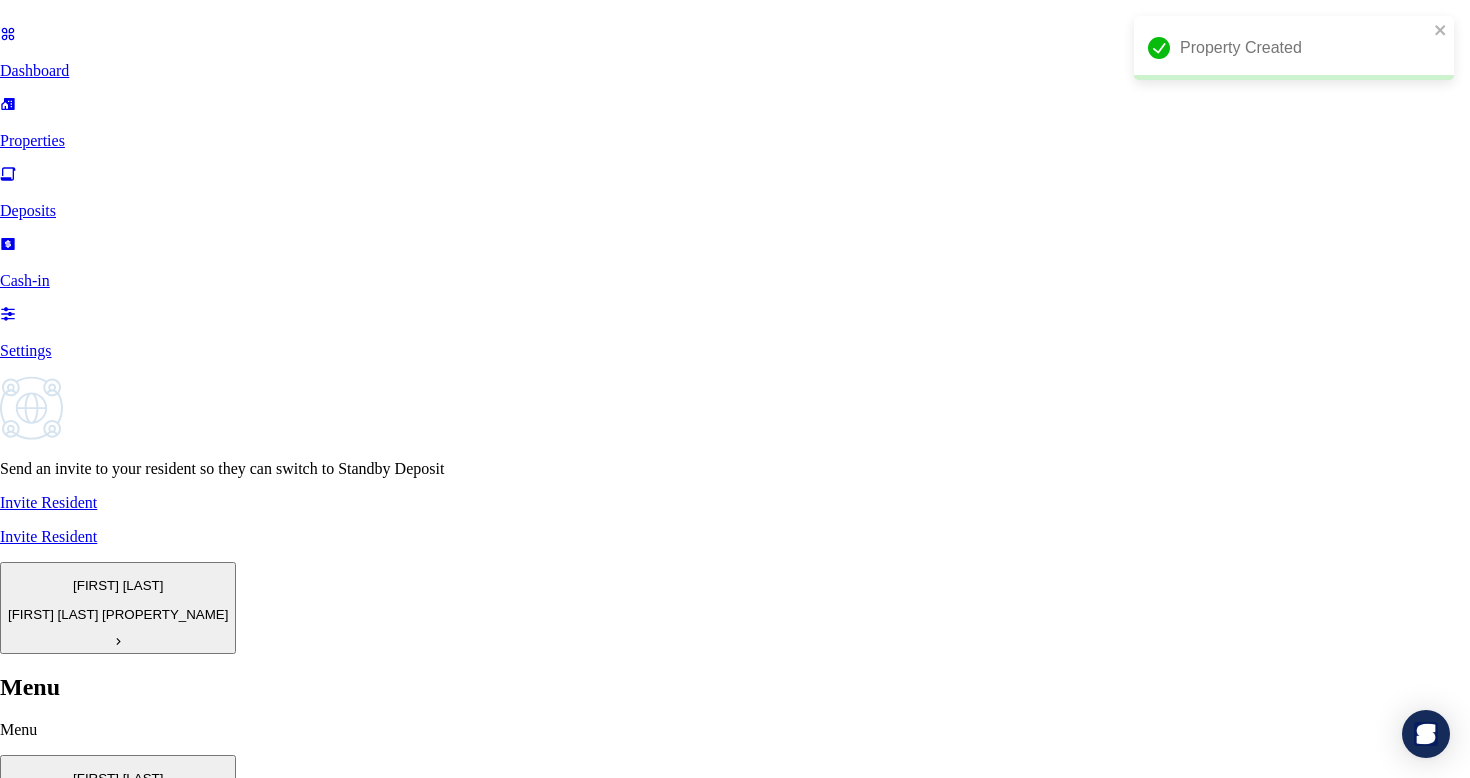 scroll, scrollTop: 0, scrollLeft: 0, axis: both 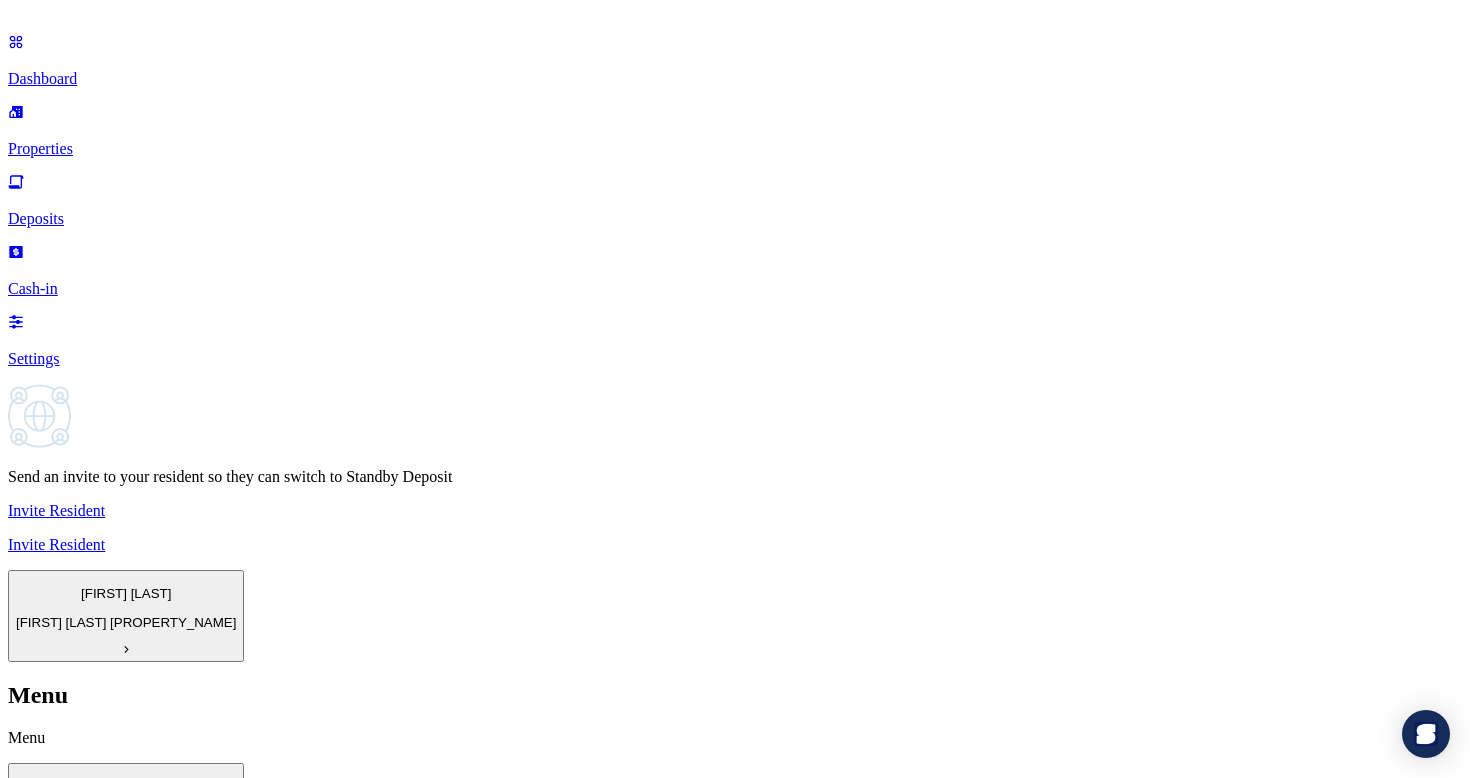 click on "0%" at bounding box center [45, 1209] 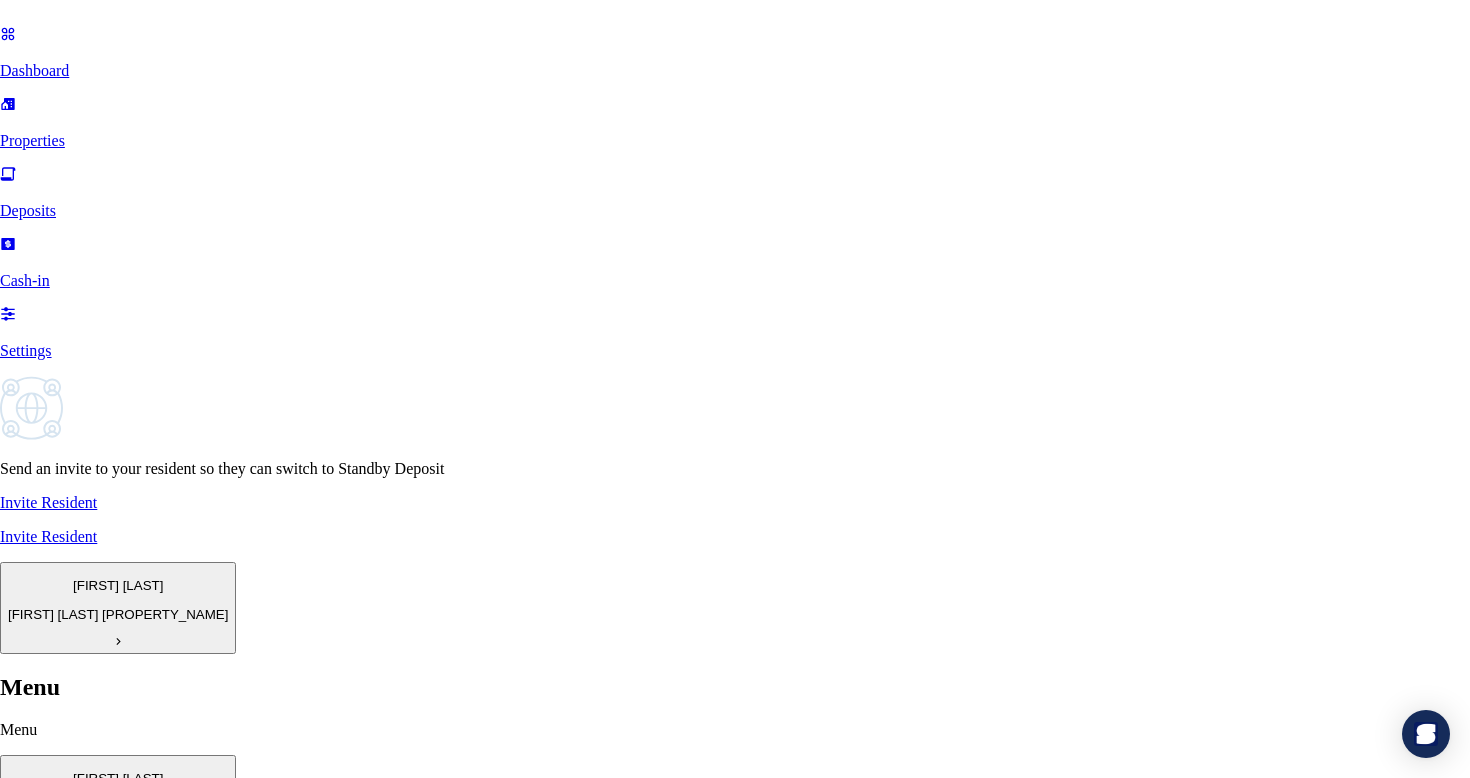 click on "Resident Email" at bounding box center [71, 2010] 